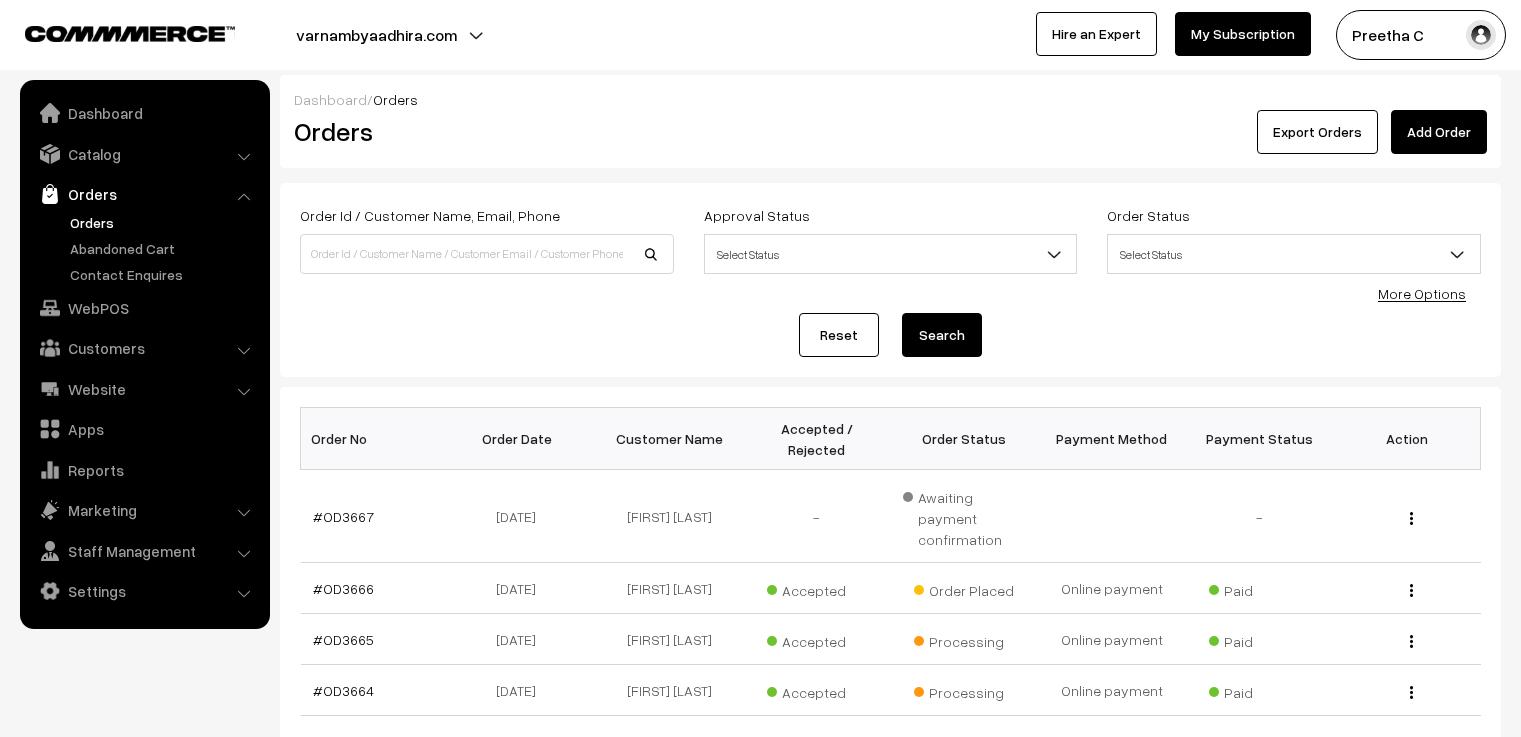 scroll, scrollTop: 45, scrollLeft: 0, axis: vertical 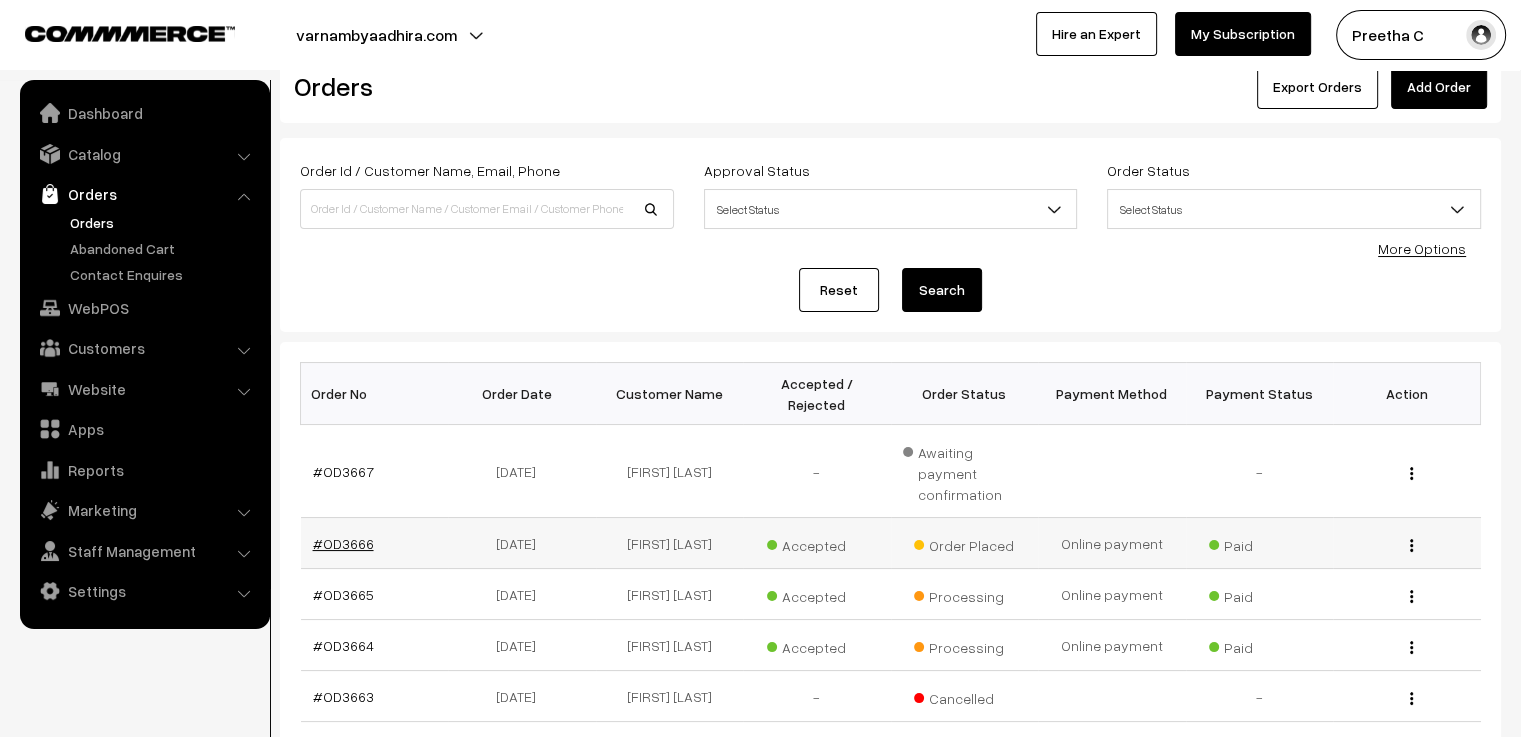 click on "#OD3666" at bounding box center [343, 543] 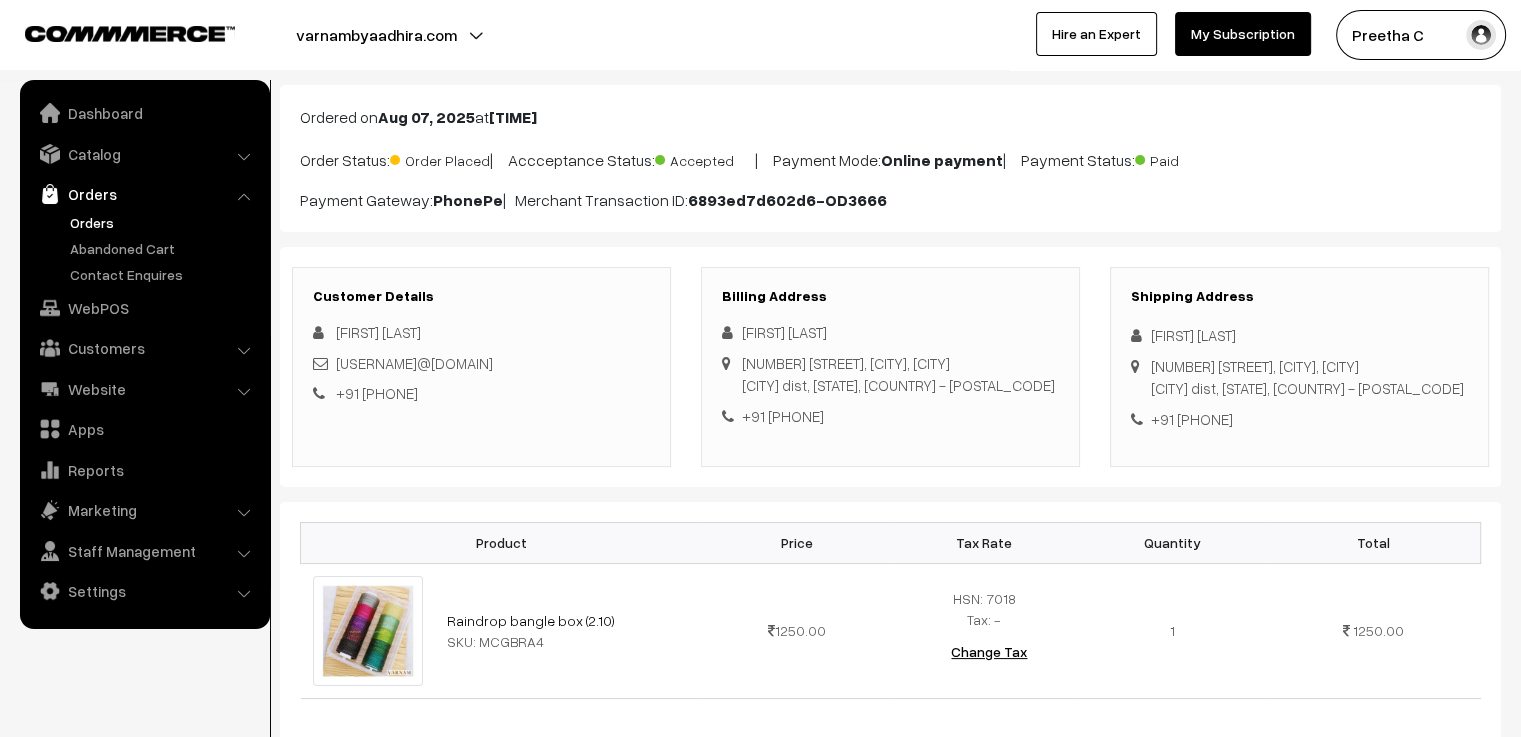 scroll, scrollTop: 0, scrollLeft: 0, axis: both 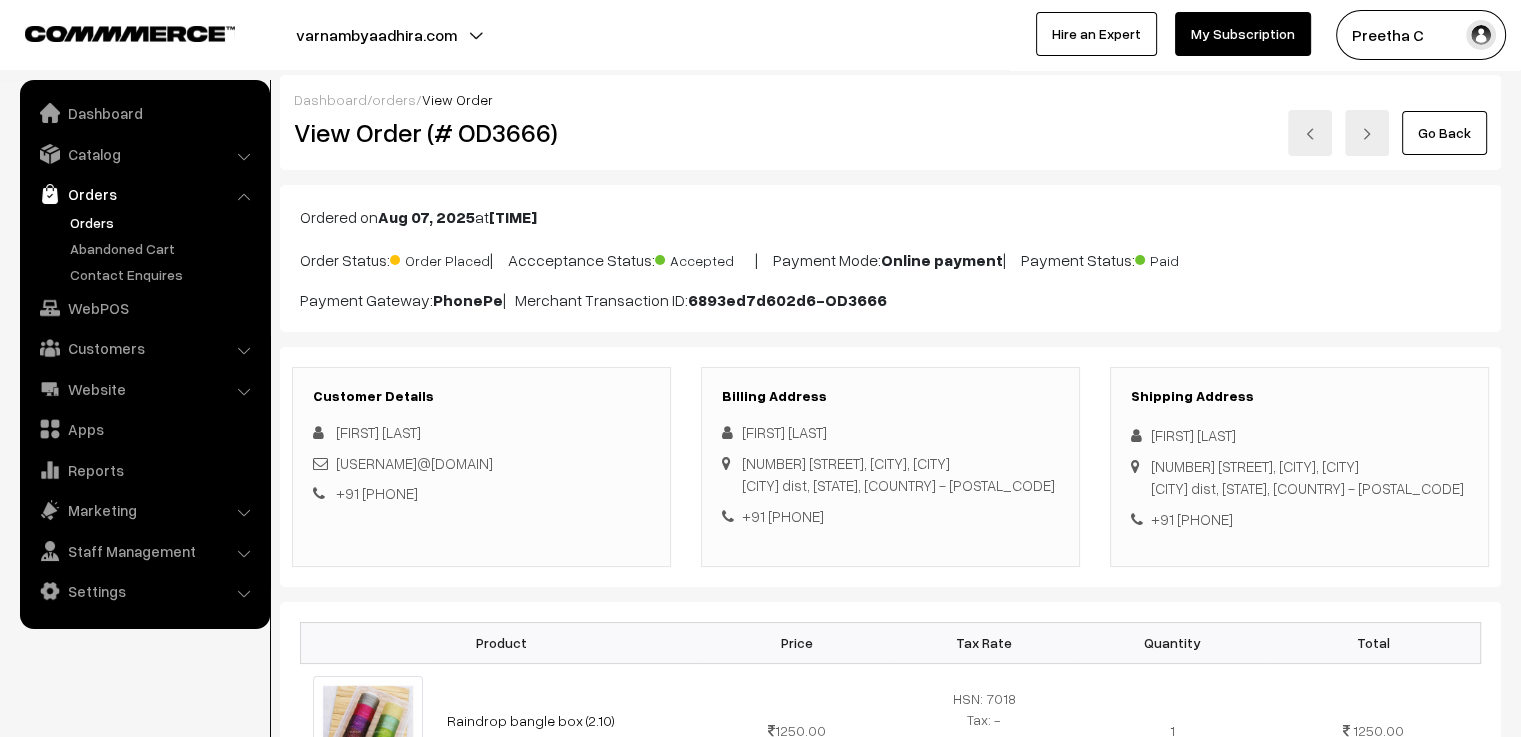 click on "Go Back" at bounding box center [1444, 133] 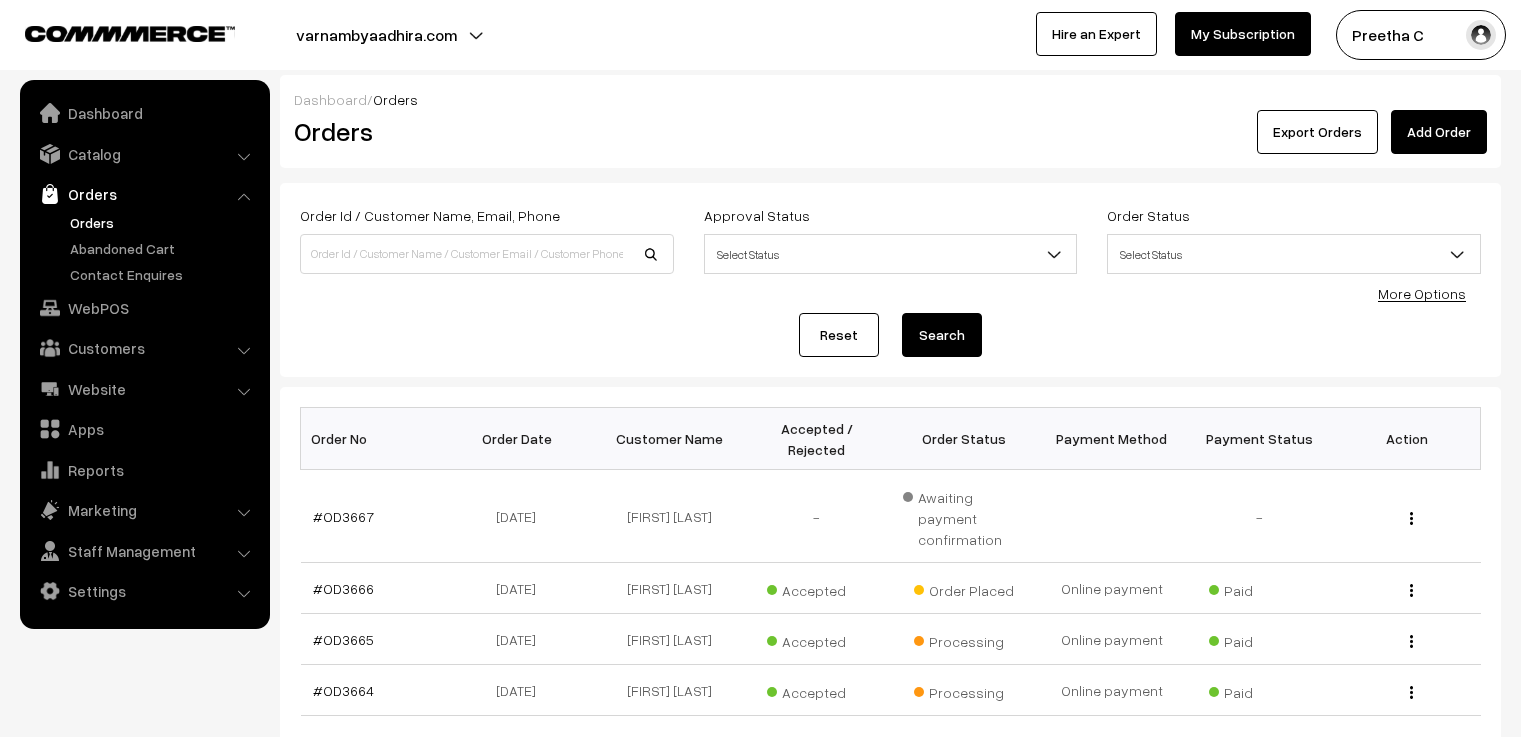 scroll, scrollTop: 0, scrollLeft: 0, axis: both 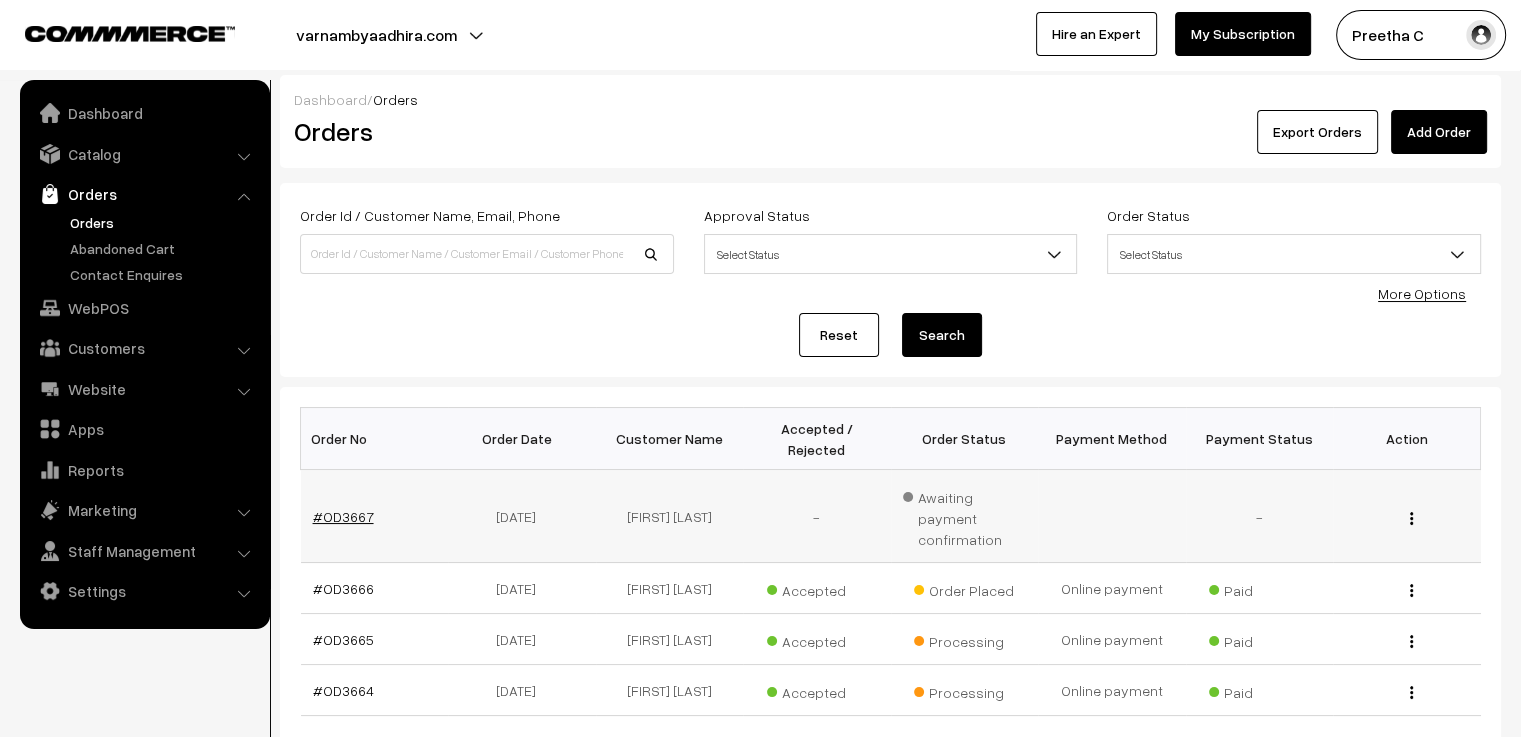 click on "#OD3667" at bounding box center [343, 516] 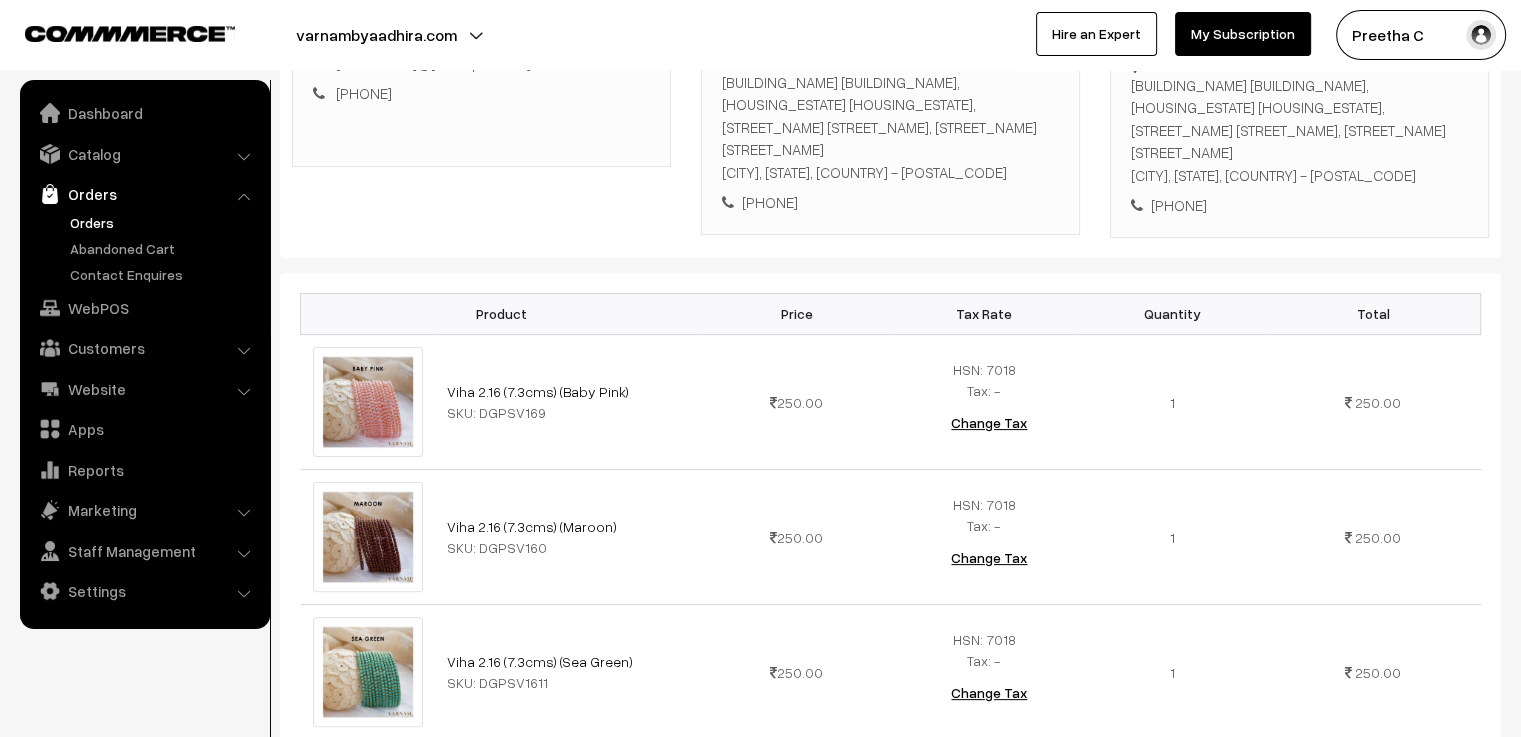 scroll, scrollTop: 0, scrollLeft: 0, axis: both 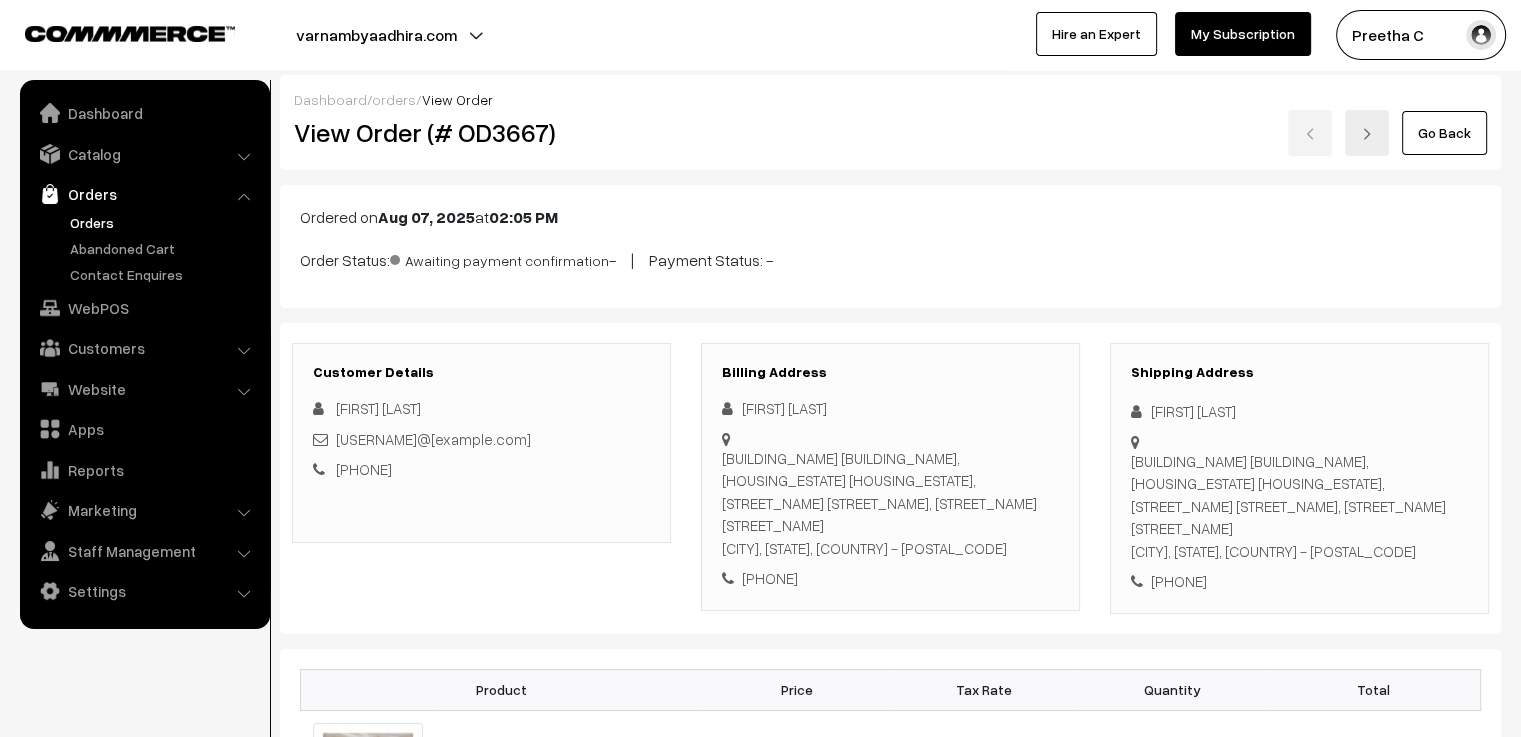 click on "Go Back" at bounding box center (1444, 133) 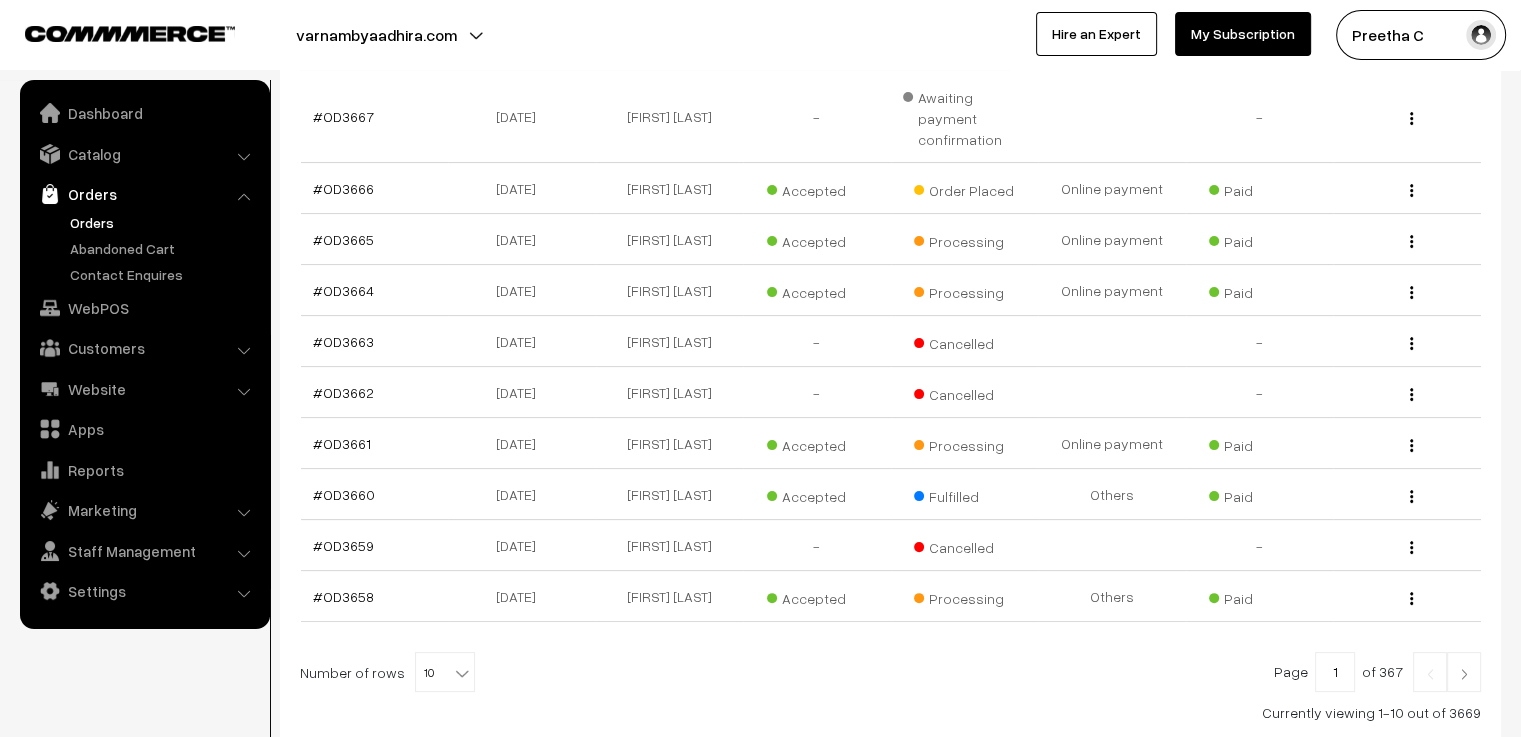 scroll, scrollTop: 491, scrollLeft: 0, axis: vertical 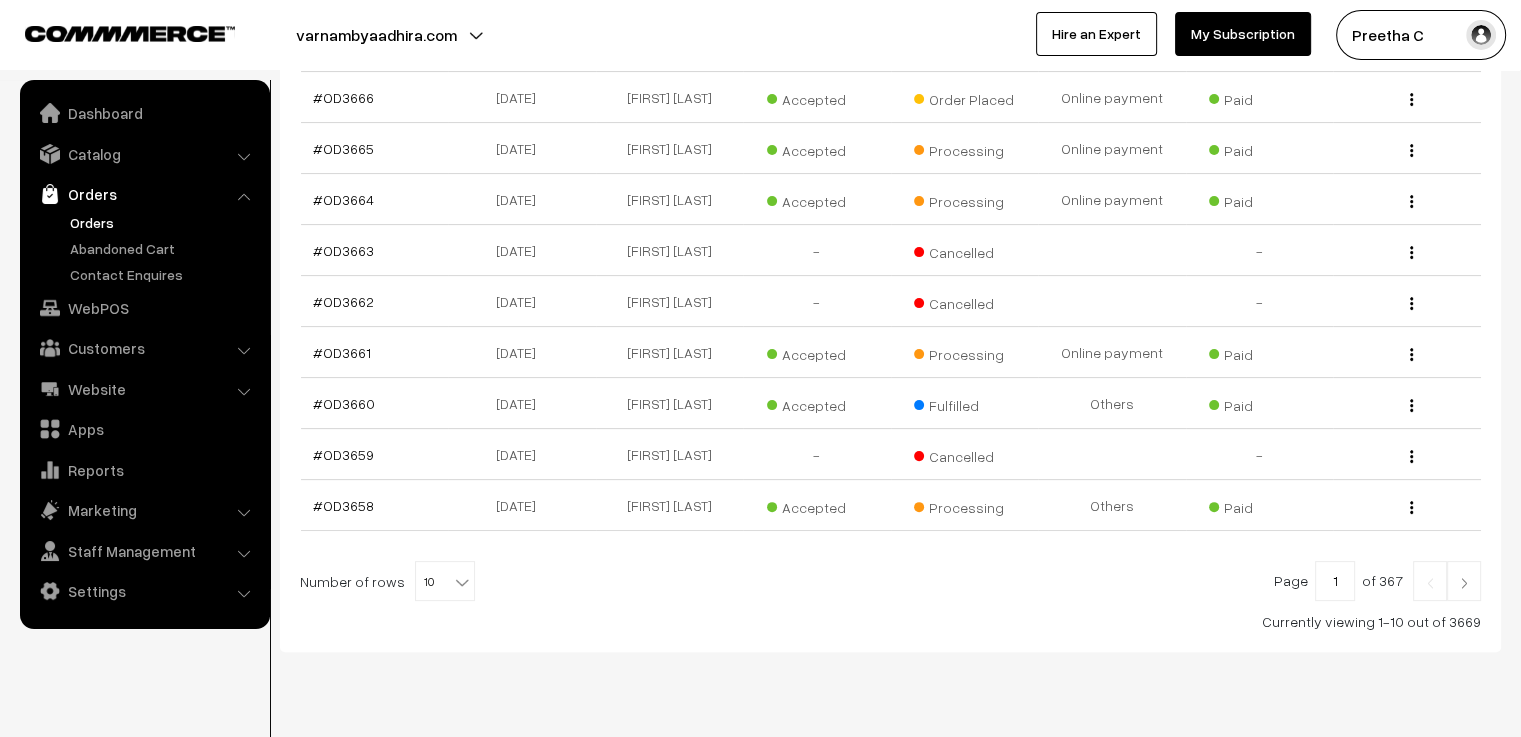 click on "10" at bounding box center (445, 582) 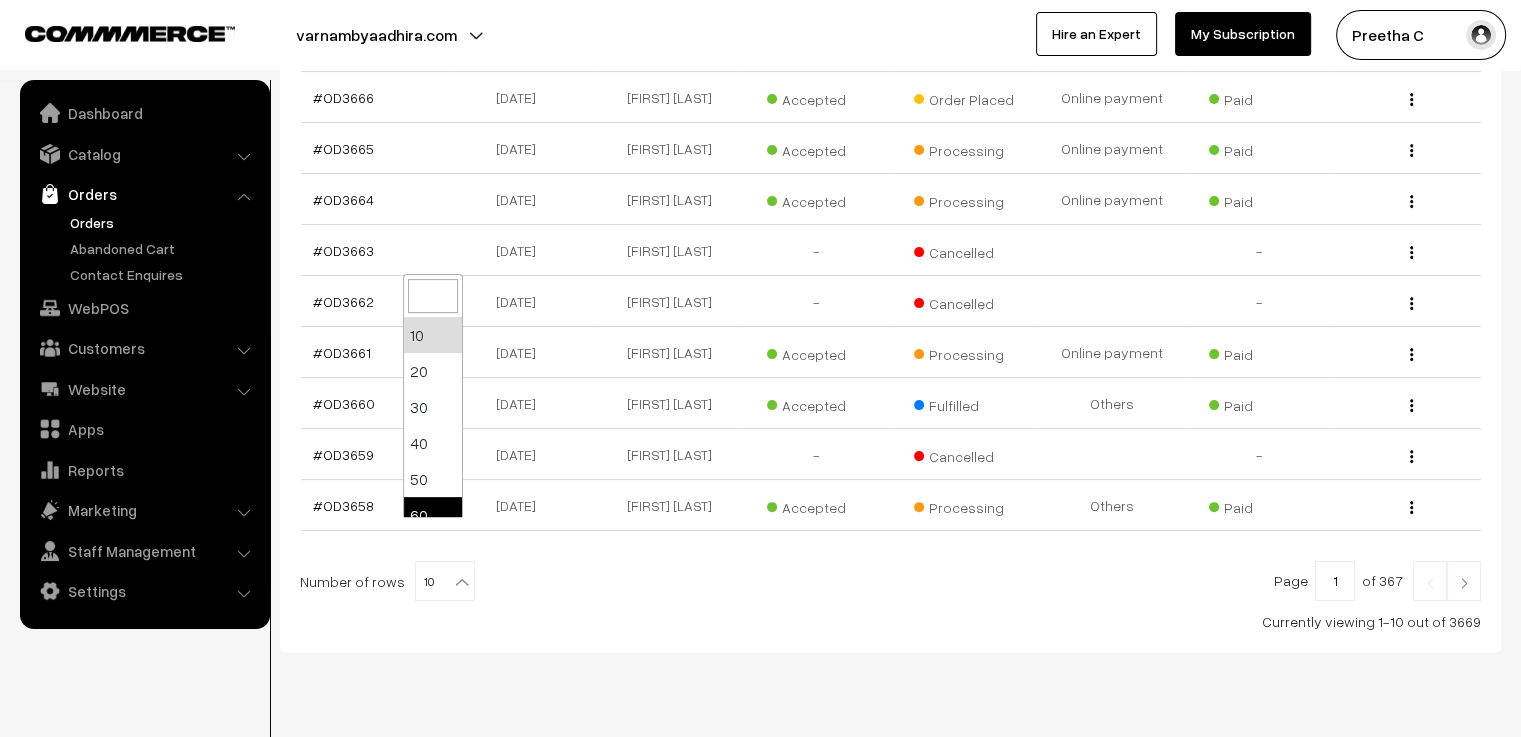 select on "60" 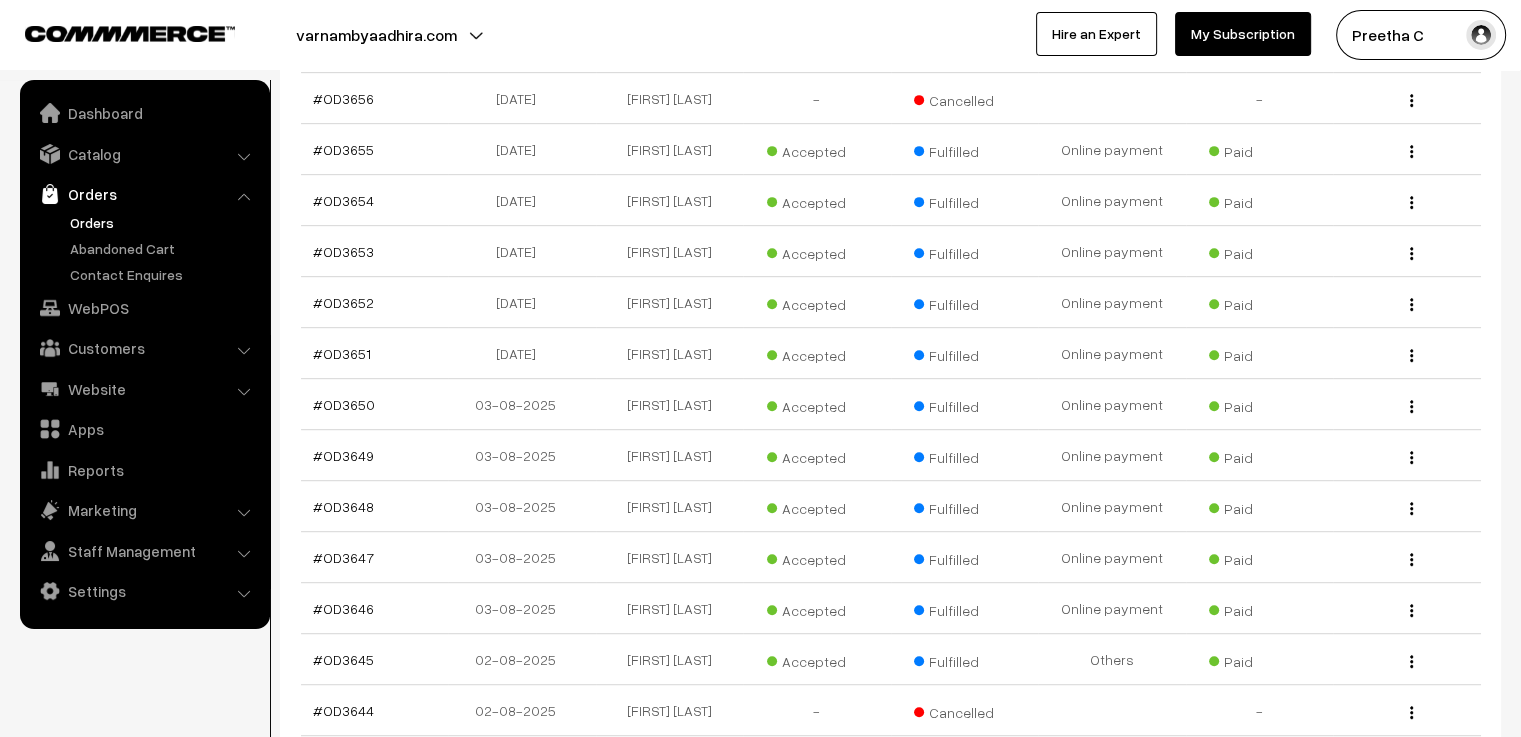 scroll, scrollTop: 1100, scrollLeft: 0, axis: vertical 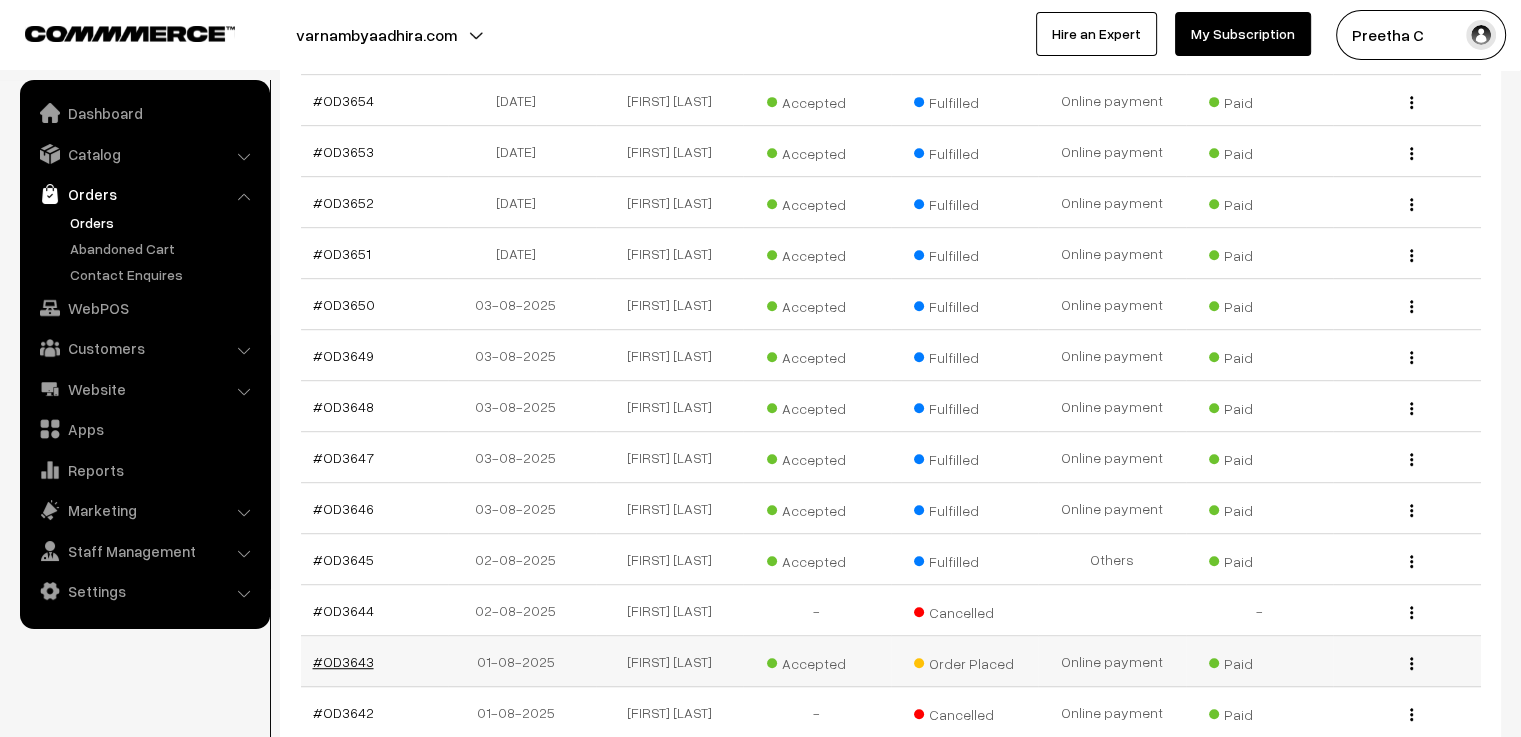 click on "#OD3643" at bounding box center (343, 661) 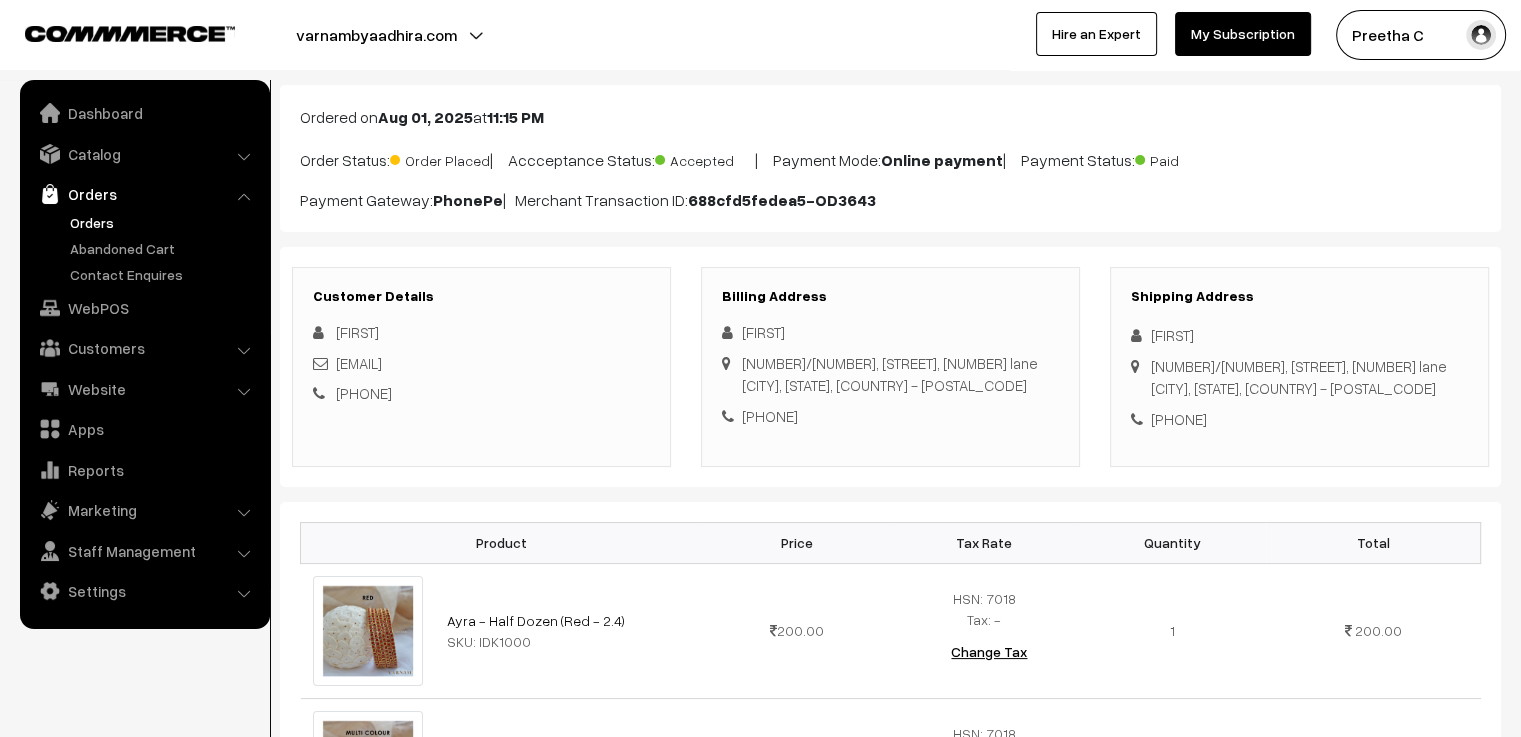 scroll, scrollTop: 0, scrollLeft: 0, axis: both 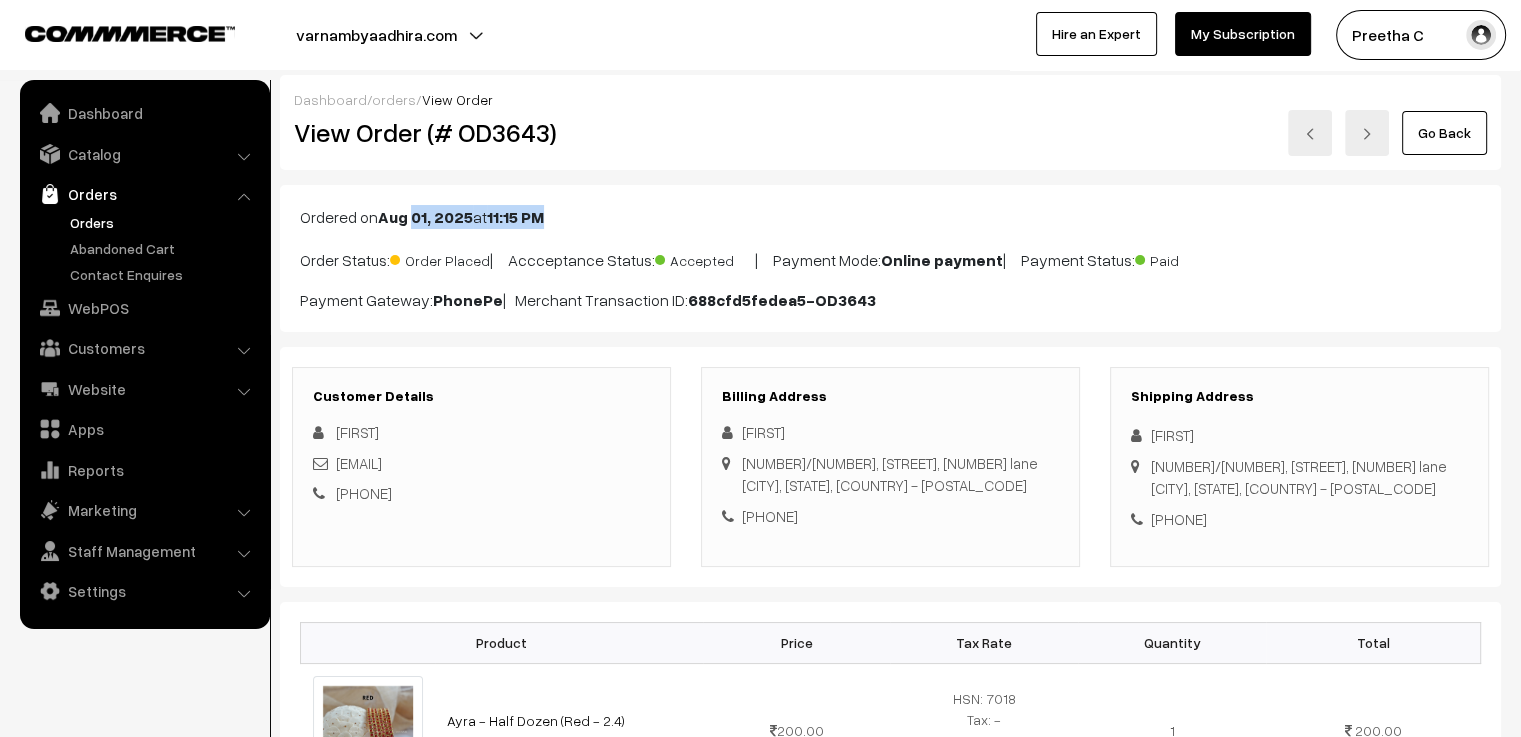 drag, startPoint x: 414, startPoint y: 211, endPoint x: 544, endPoint y: 222, distance: 130.46455 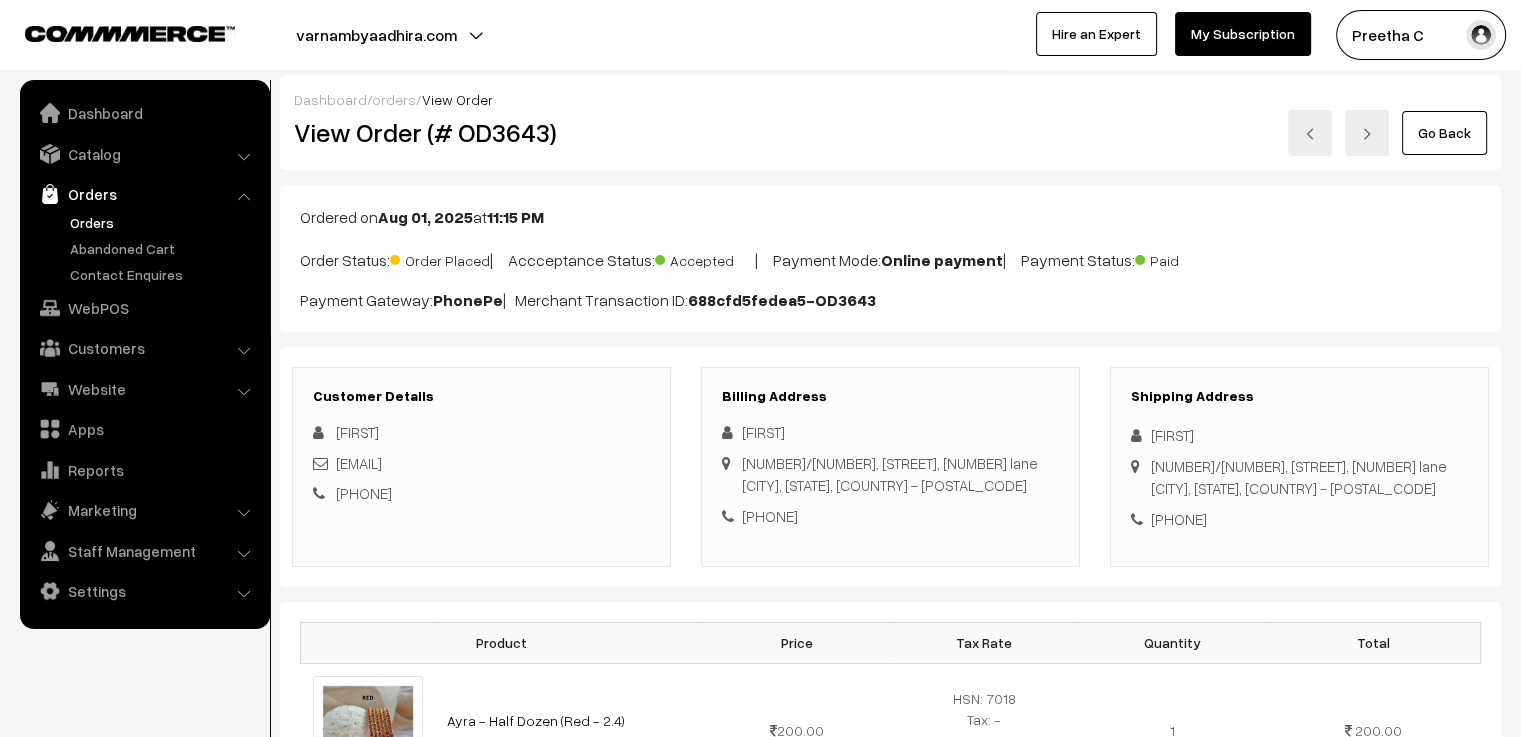 click on "Payment Gateway:  PhonePe
|   Merchant Transaction ID:  688cfd5fedea5-OD3643" at bounding box center (890, 300) 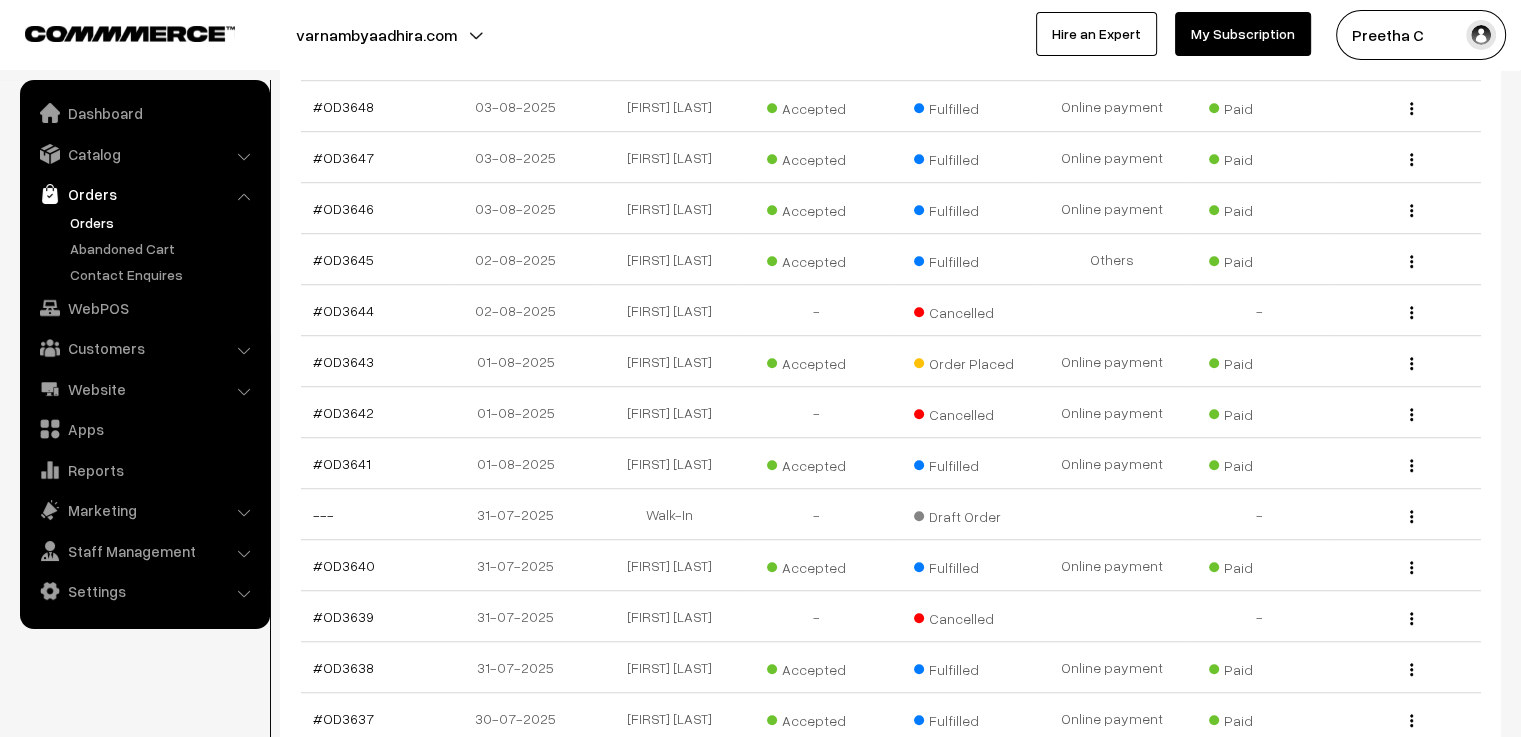 scroll, scrollTop: 1300, scrollLeft: 0, axis: vertical 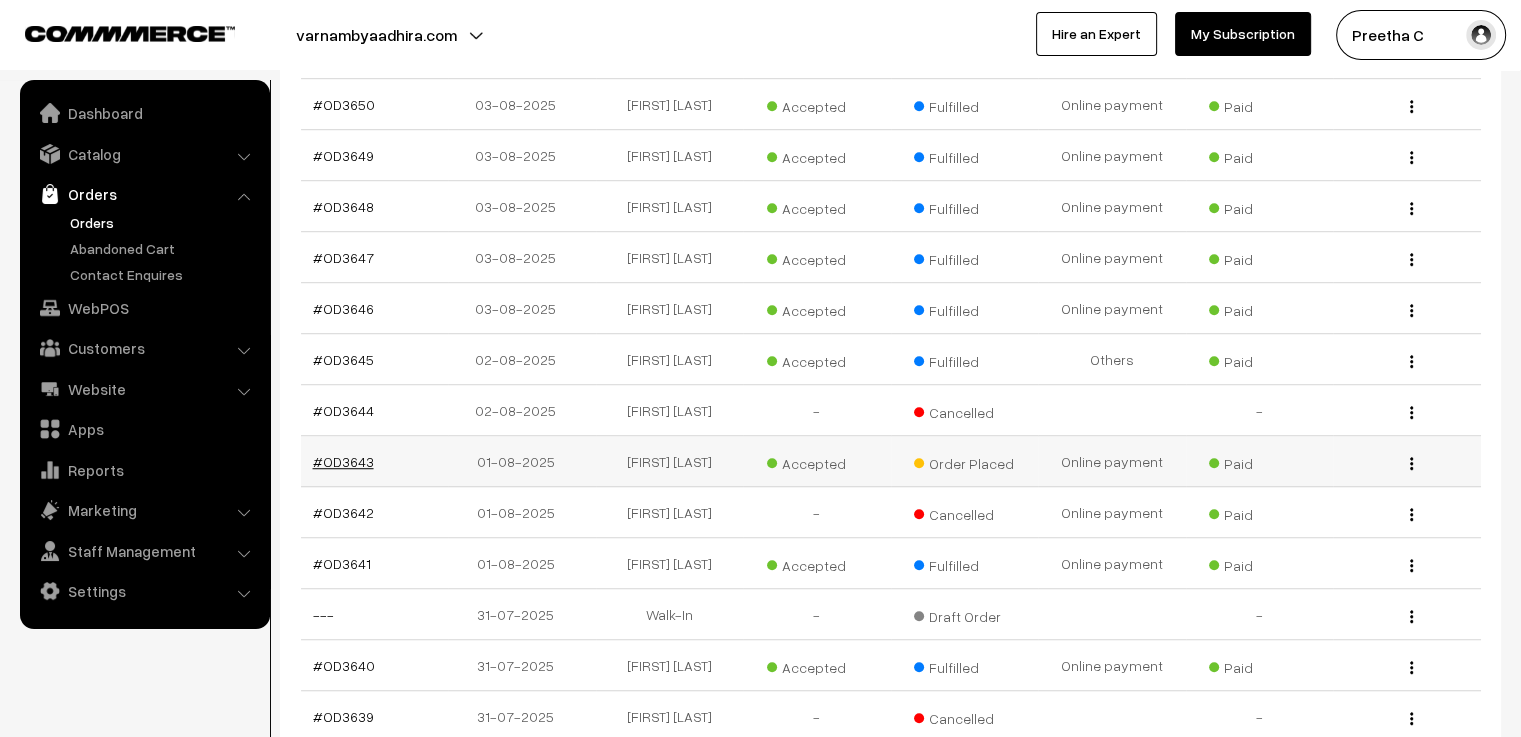 click on "#OD3643" at bounding box center [343, 461] 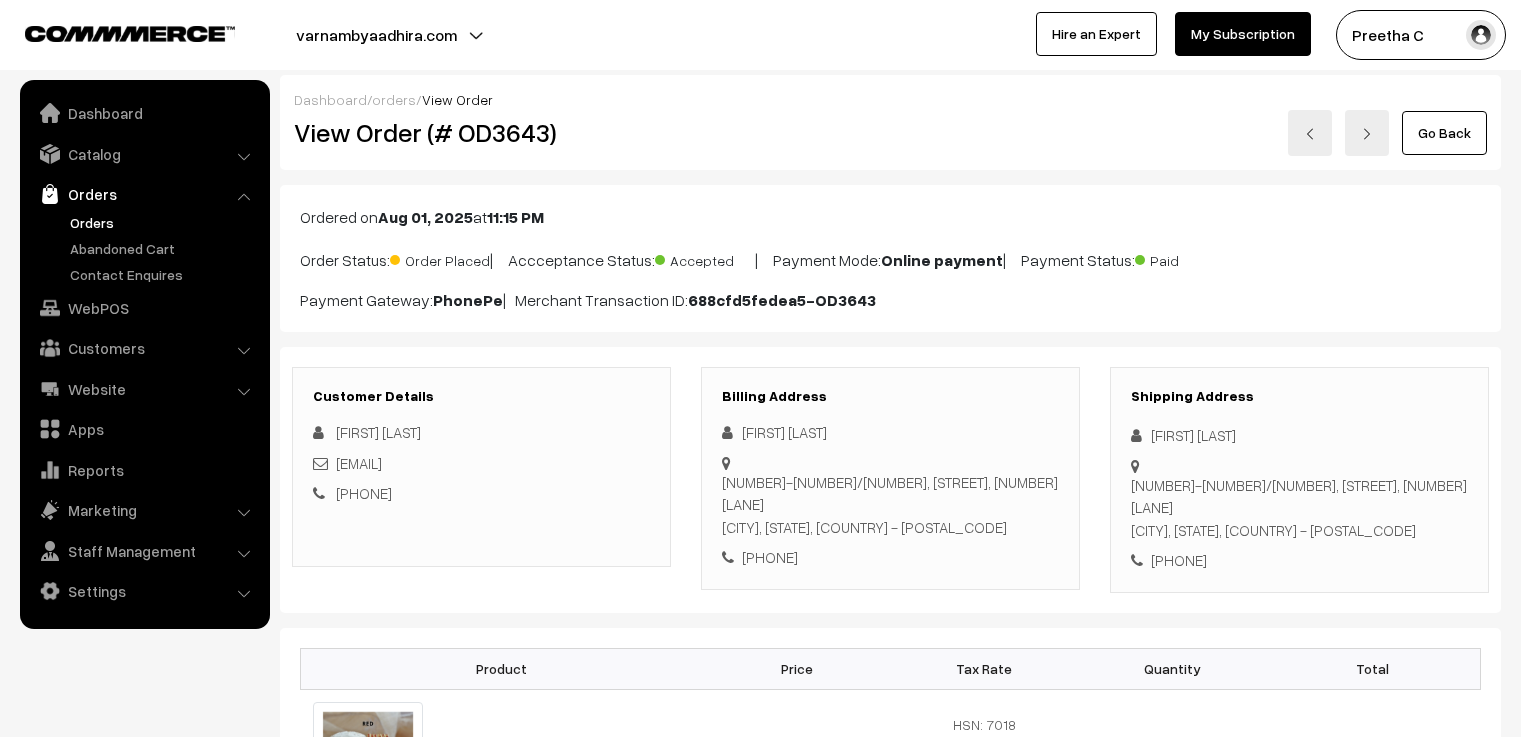 scroll, scrollTop: 0, scrollLeft: 0, axis: both 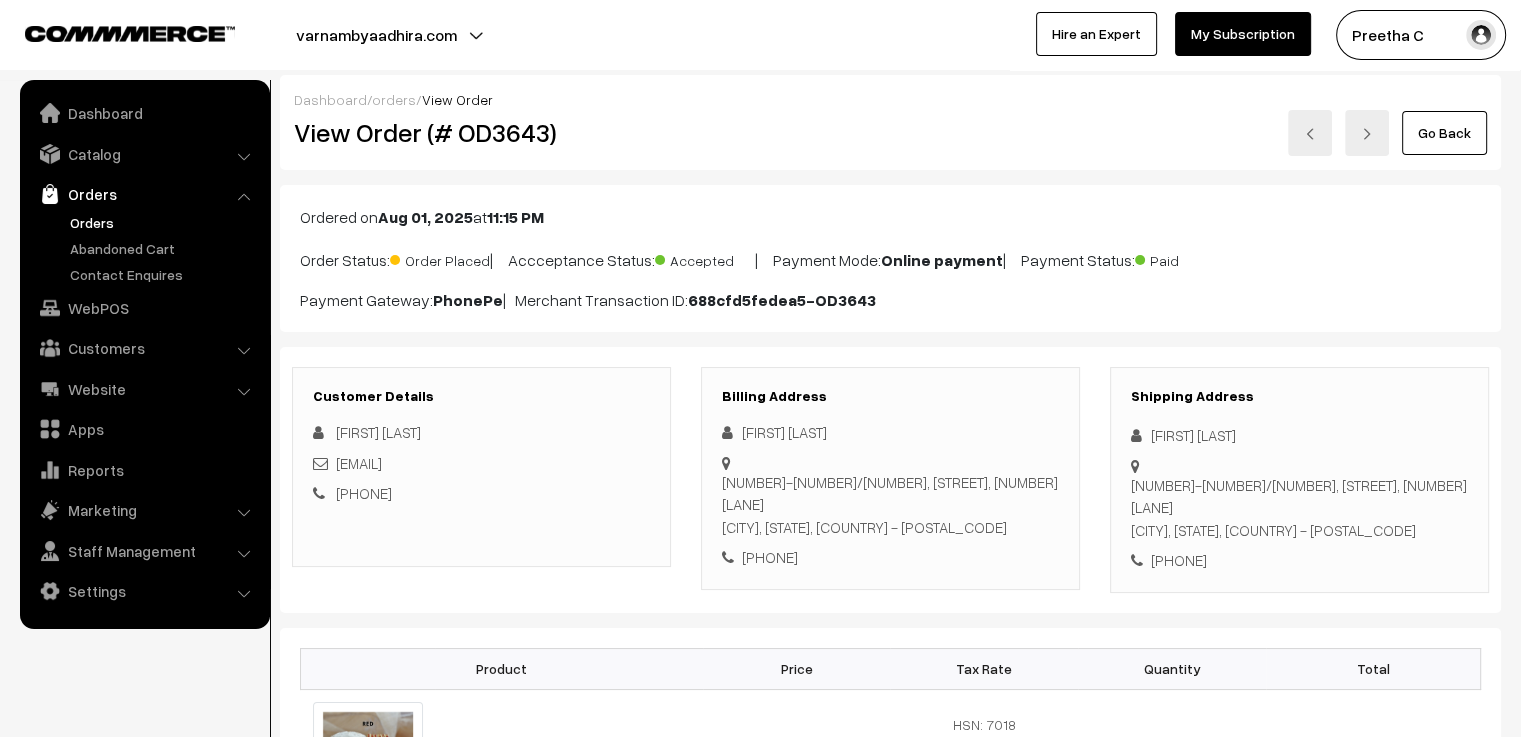 click on "Go Back" at bounding box center (1444, 133) 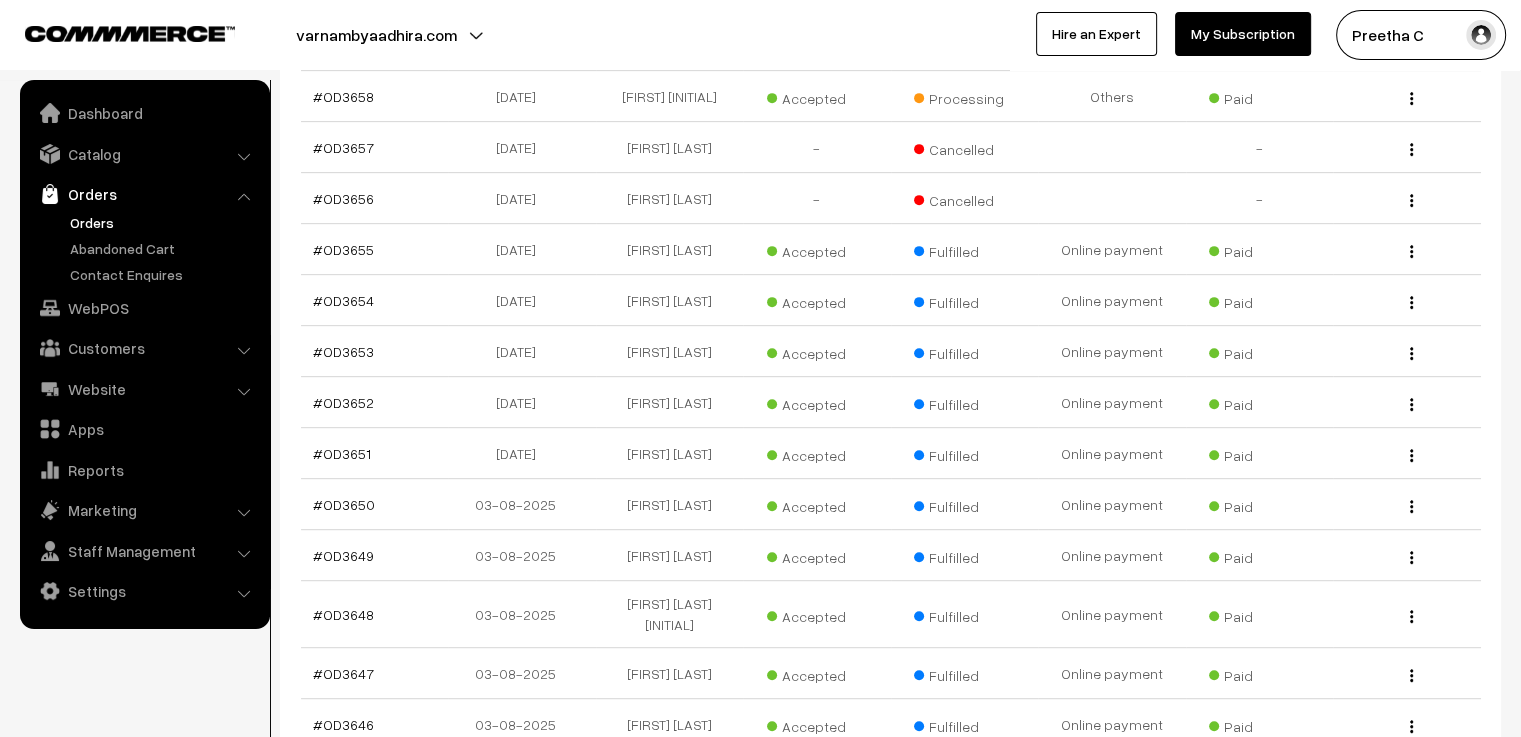 scroll, scrollTop: 1200, scrollLeft: 0, axis: vertical 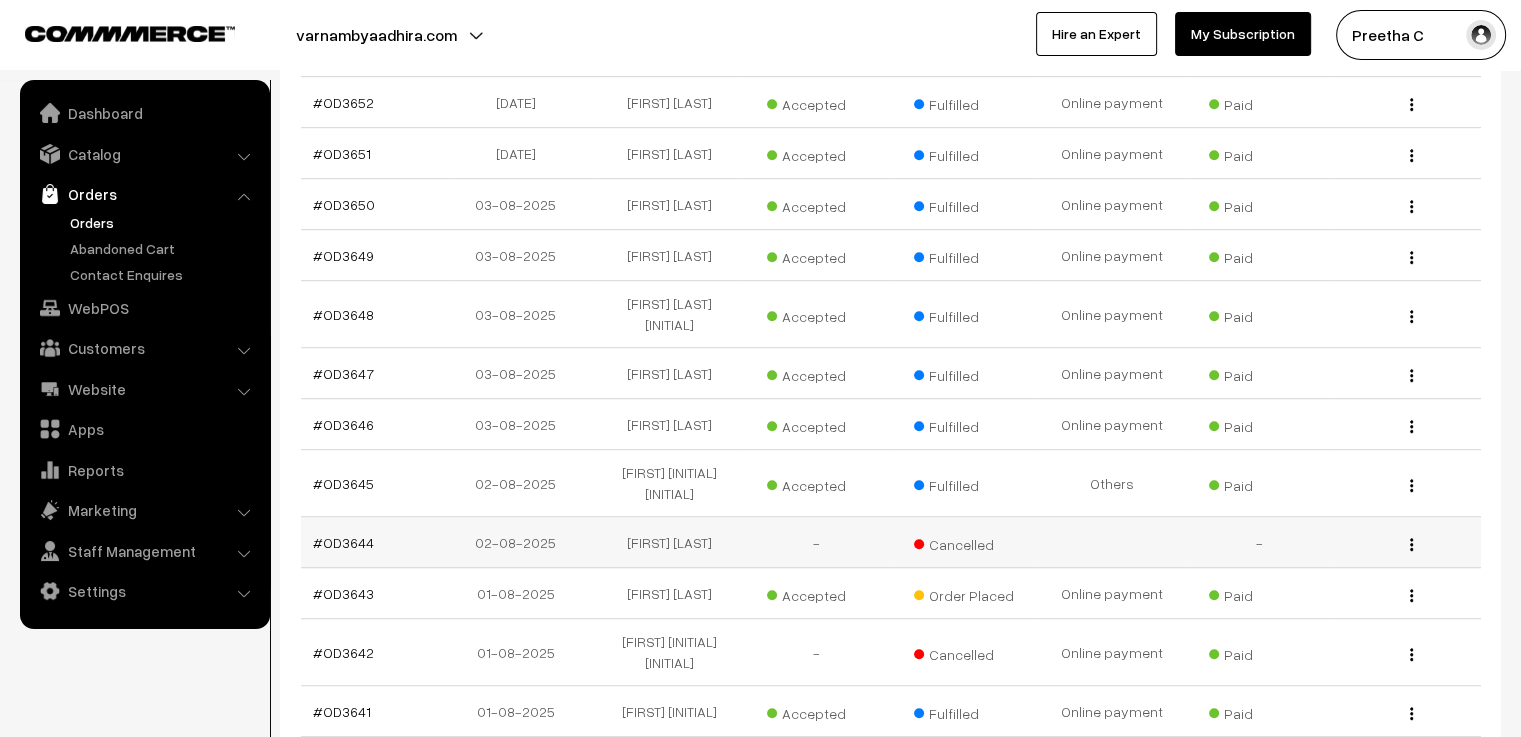 click on "-" at bounding box center [817, 542] 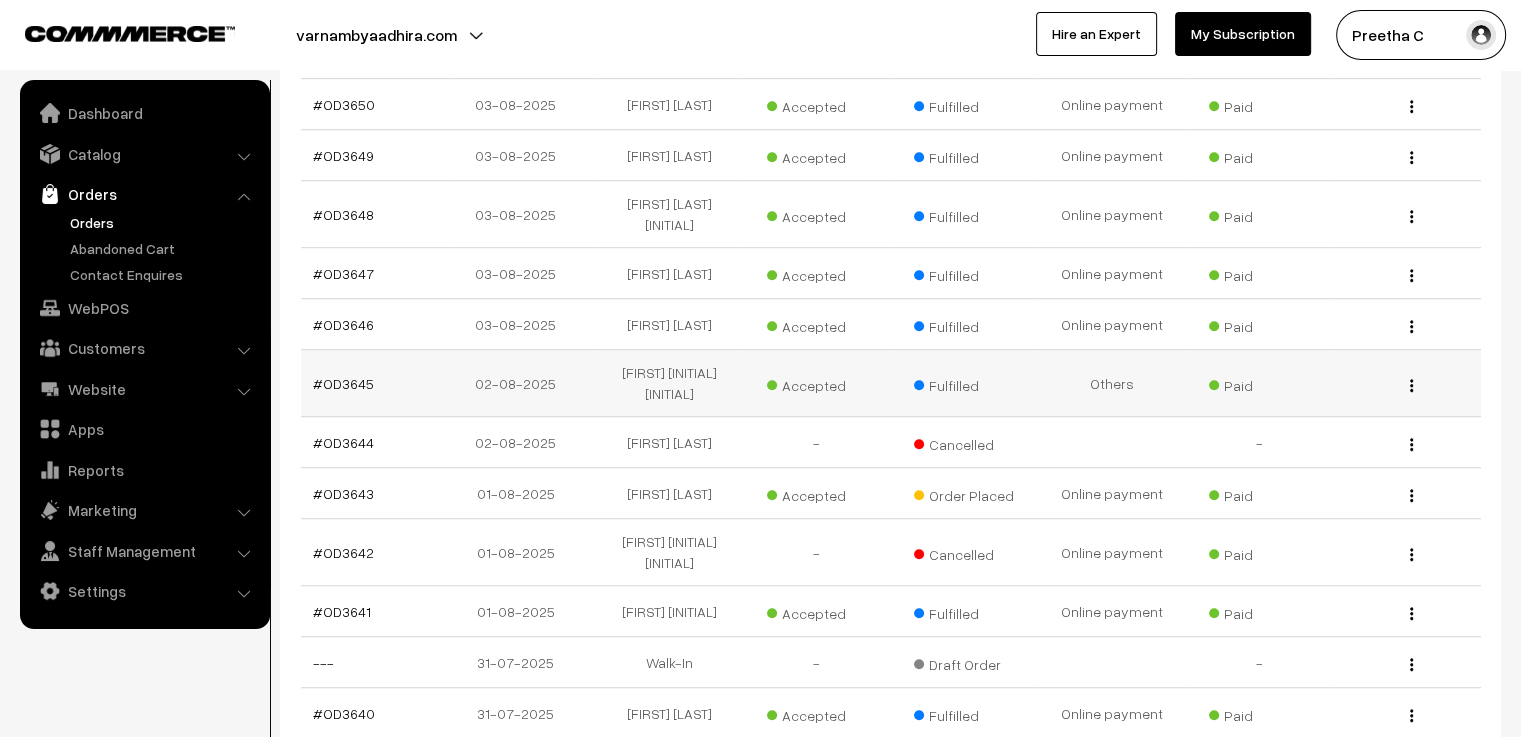 scroll, scrollTop: 1400, scrollLeft: 0, axis: vertical 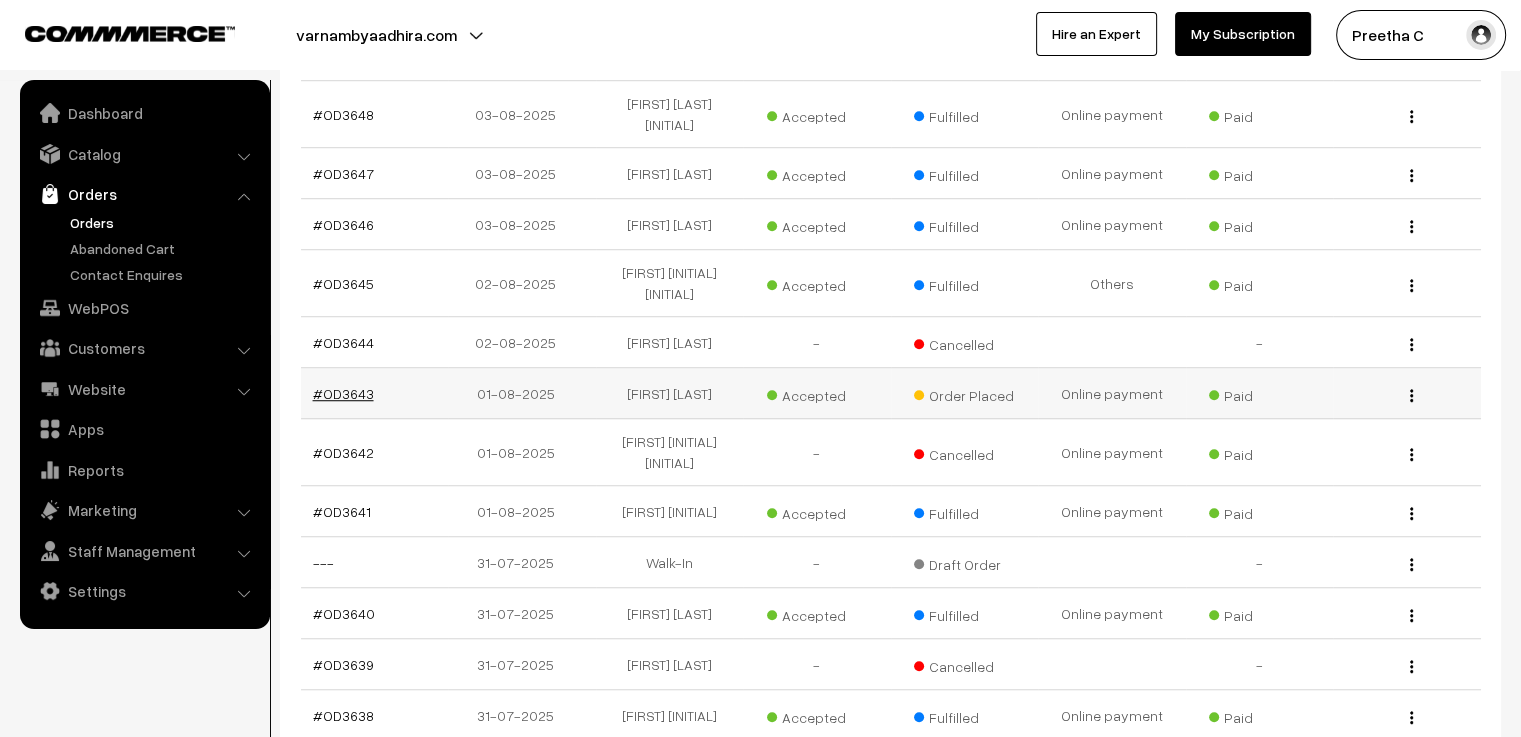 click on "#OD3643" at bounding box center (343, 393) 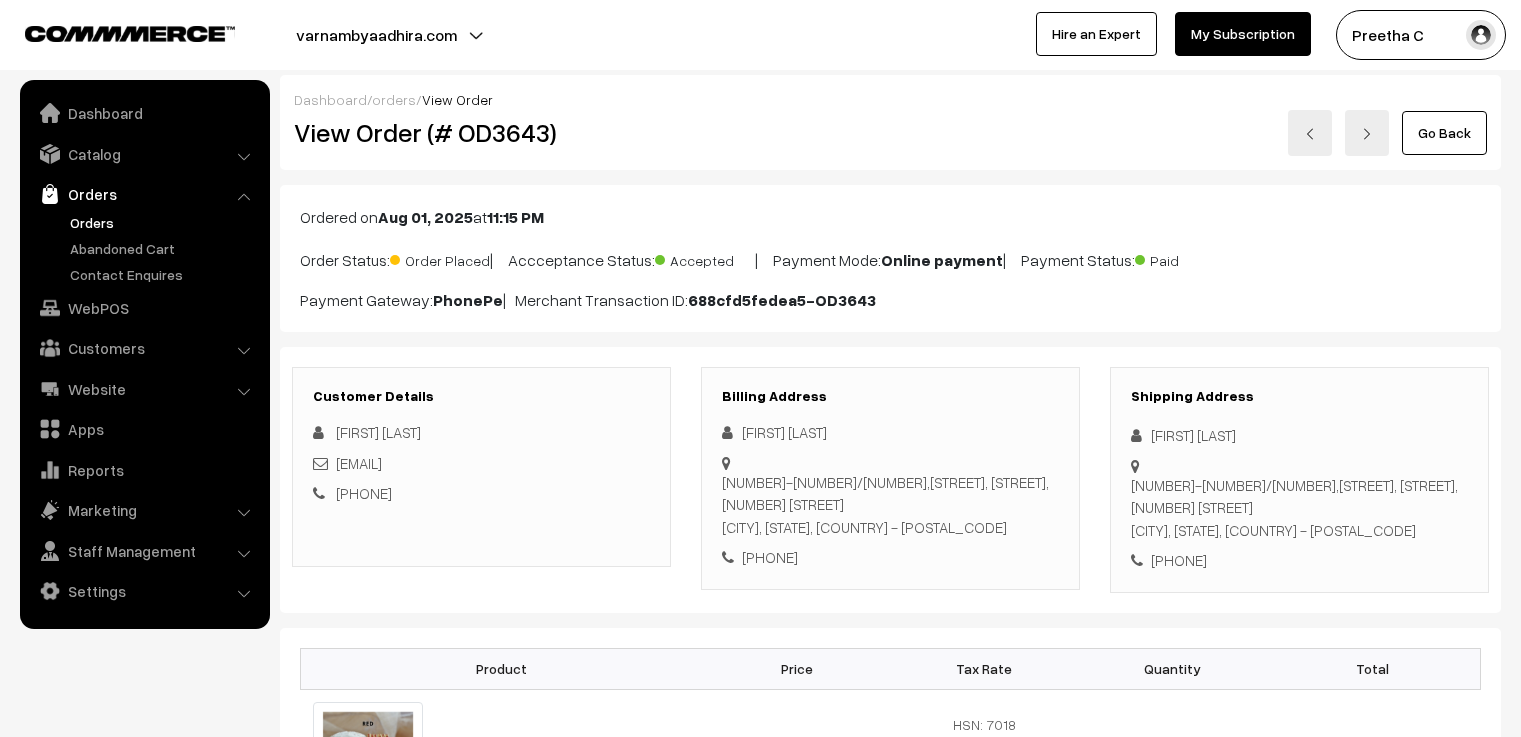 scroll, scrollTop: 0, scrollLeft: 0, axis: both 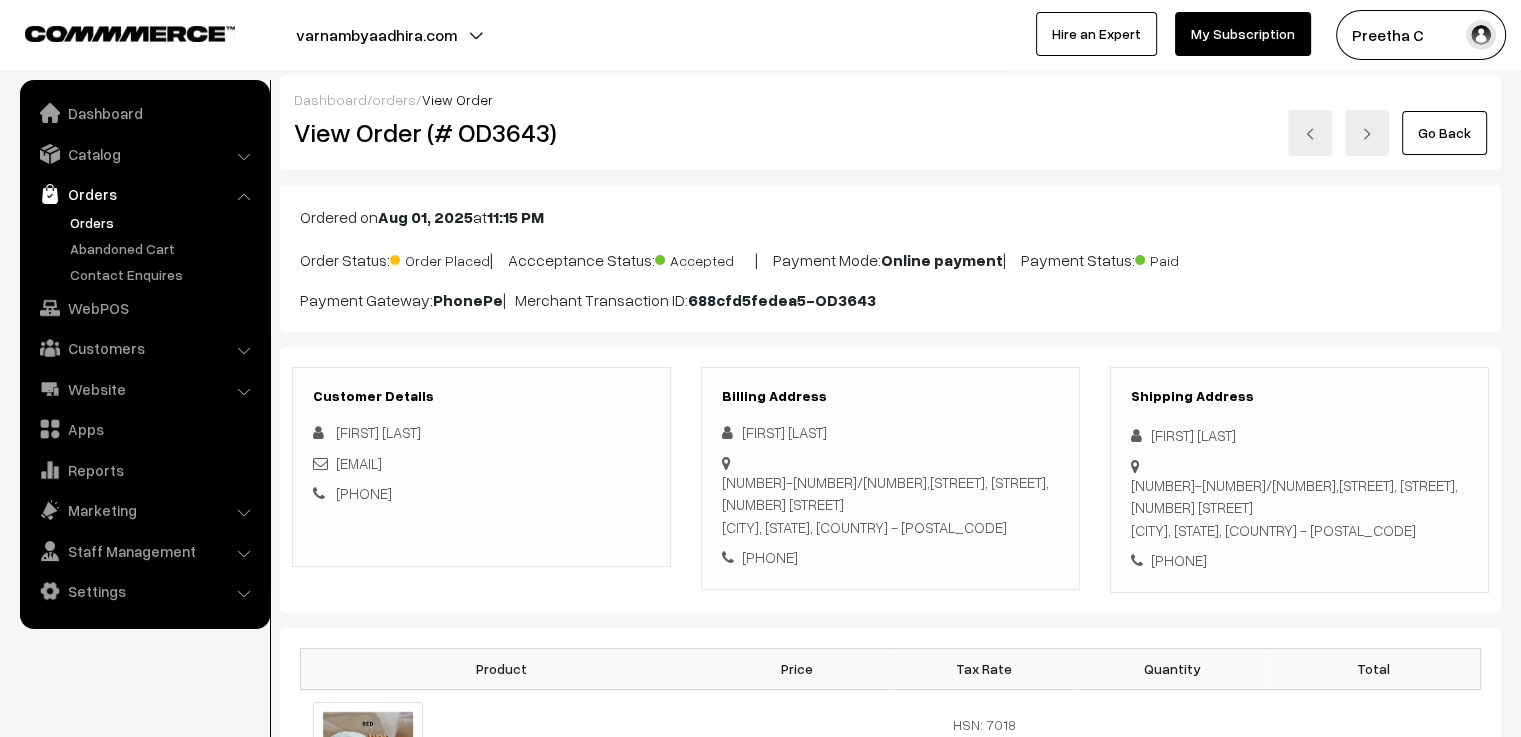 click at bounding box center (1310, 133) 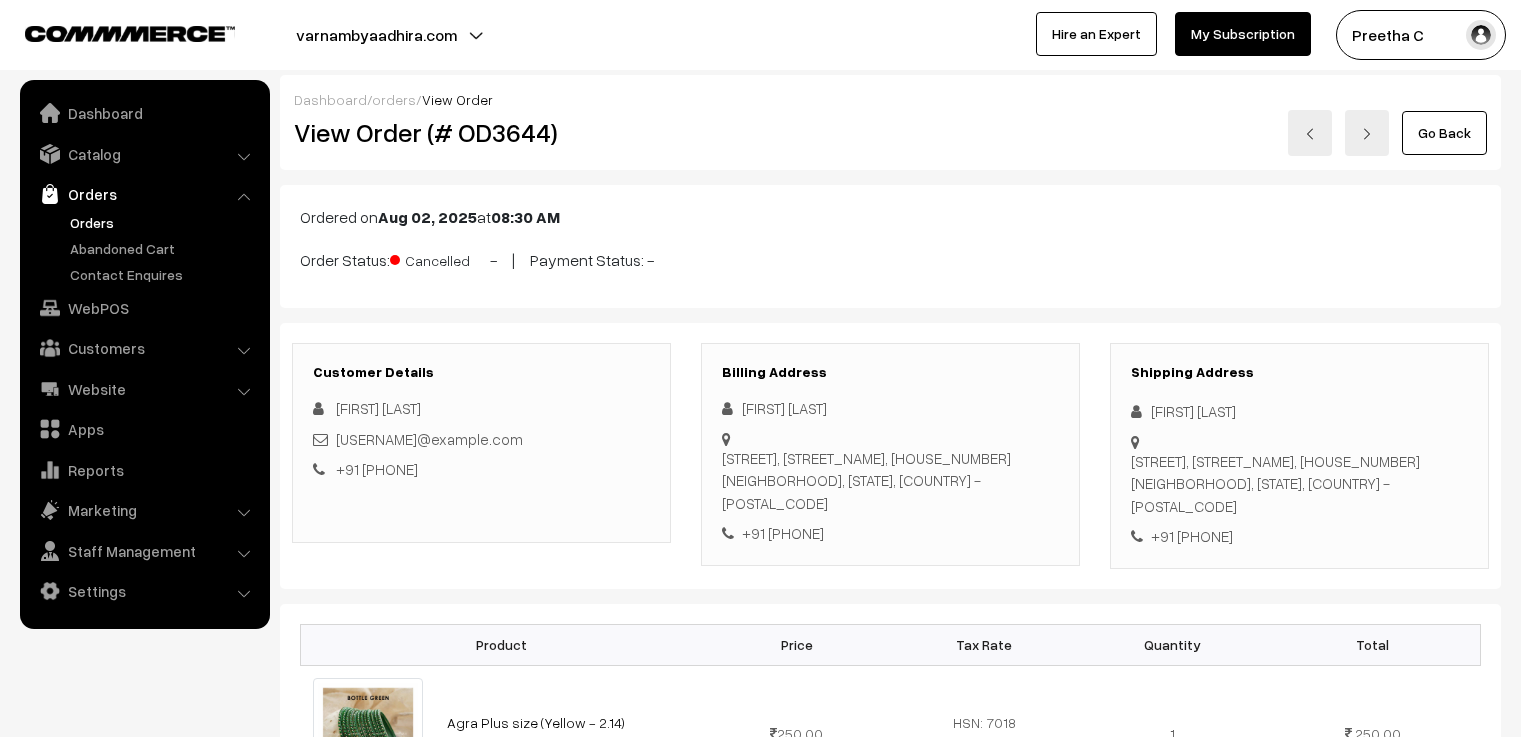 scroll, scrollTop: 0, scrollLeft: 0, axis: both 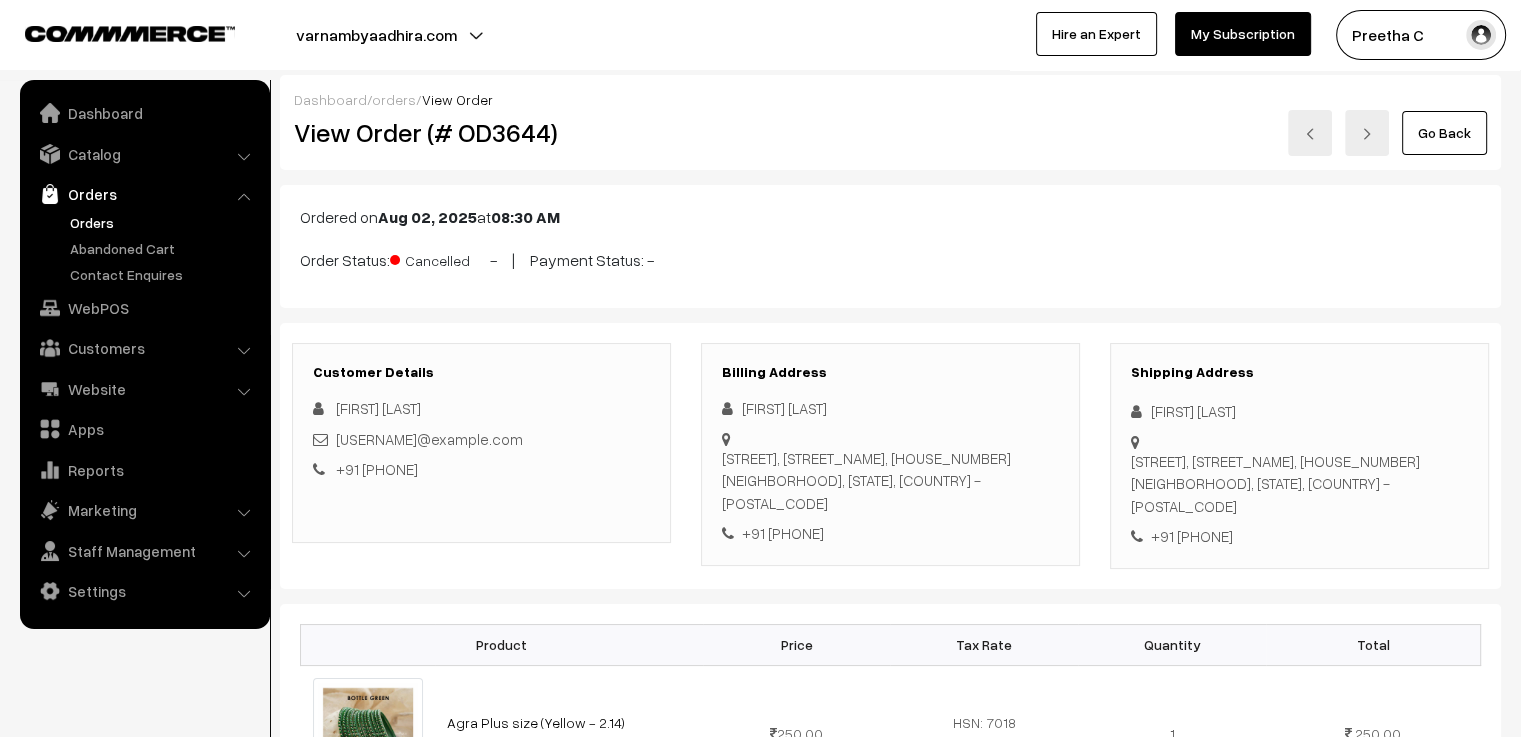click at bounding box center [1310, 133] 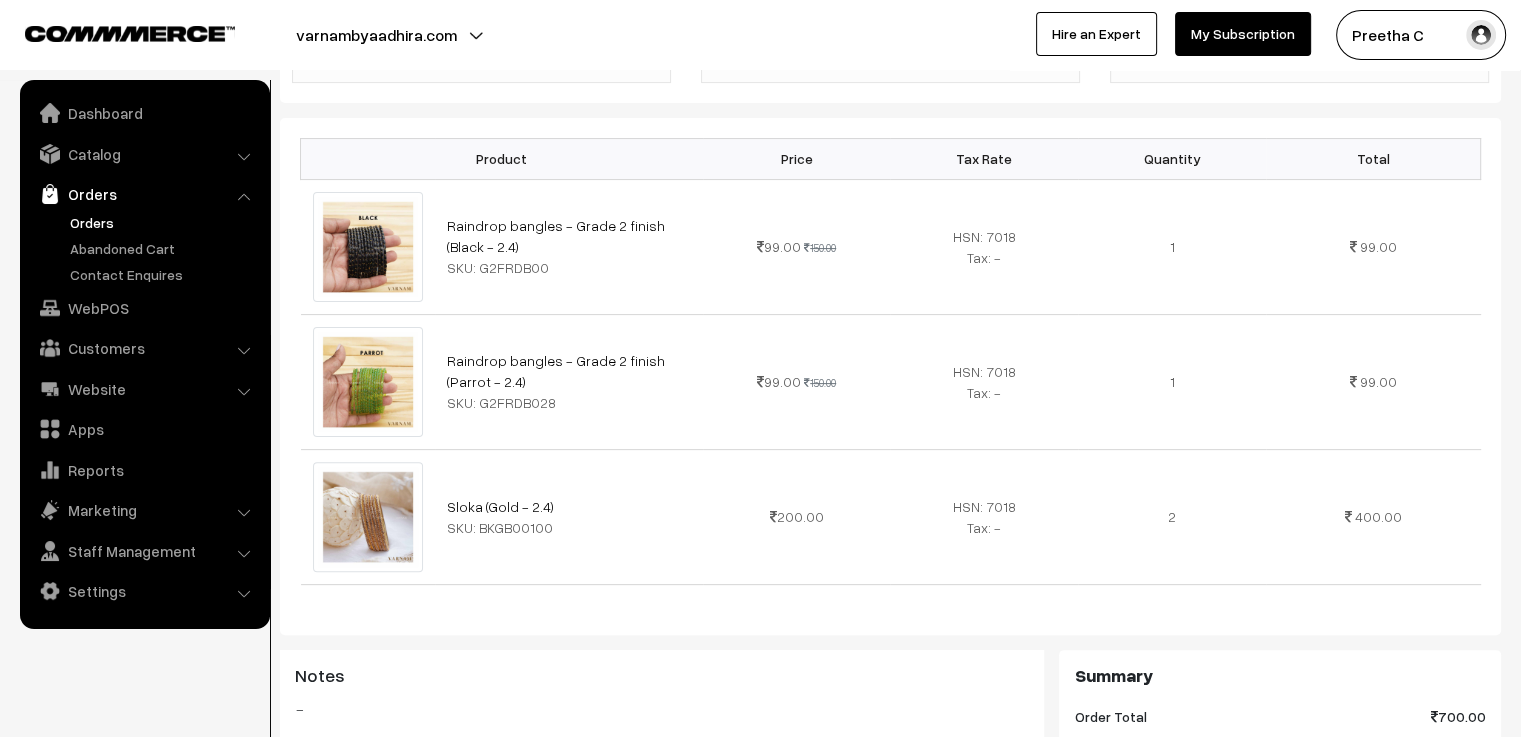 scroll, scrollTop: 0, scrollLeft: 0, axis: both 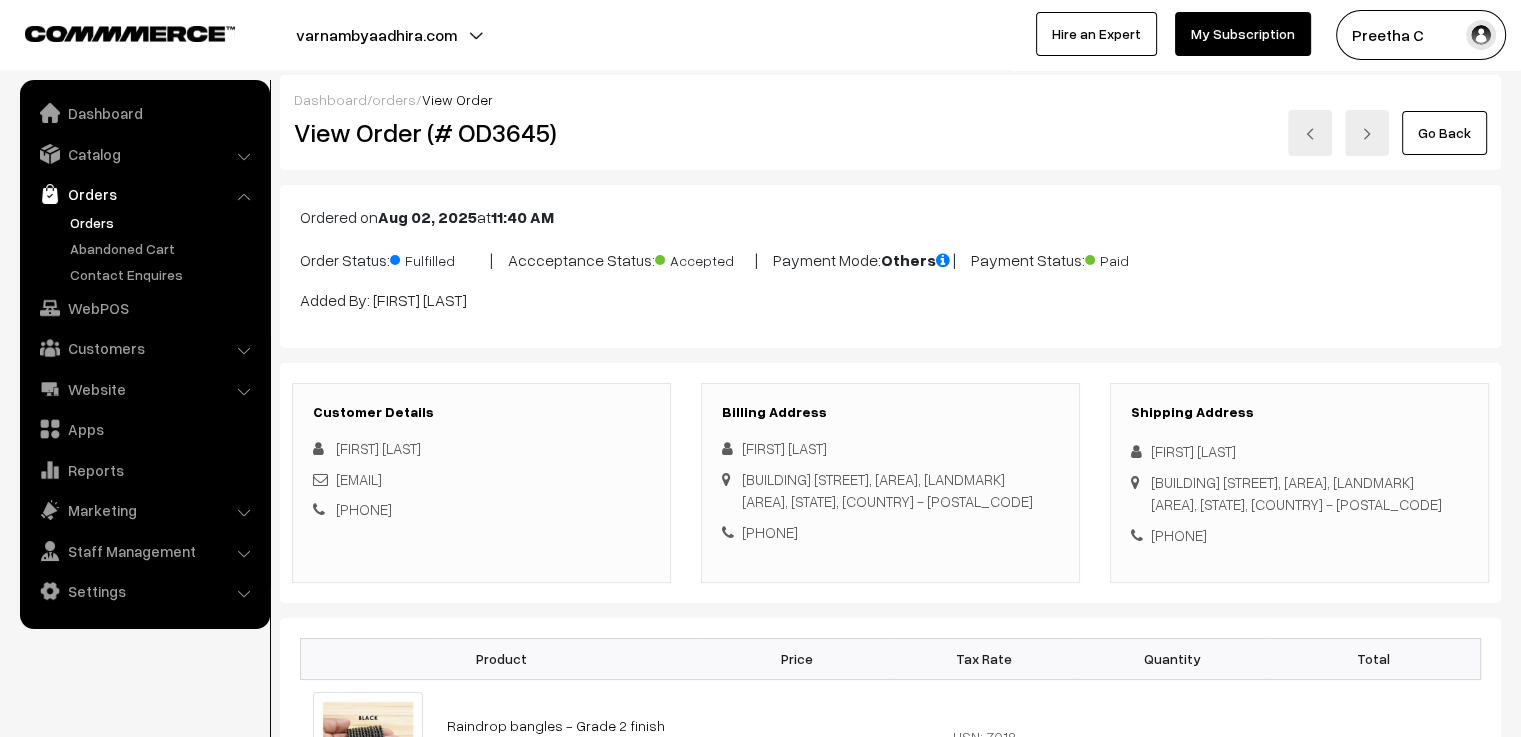 click on "Go Back" at bounding box center (1444, 133) 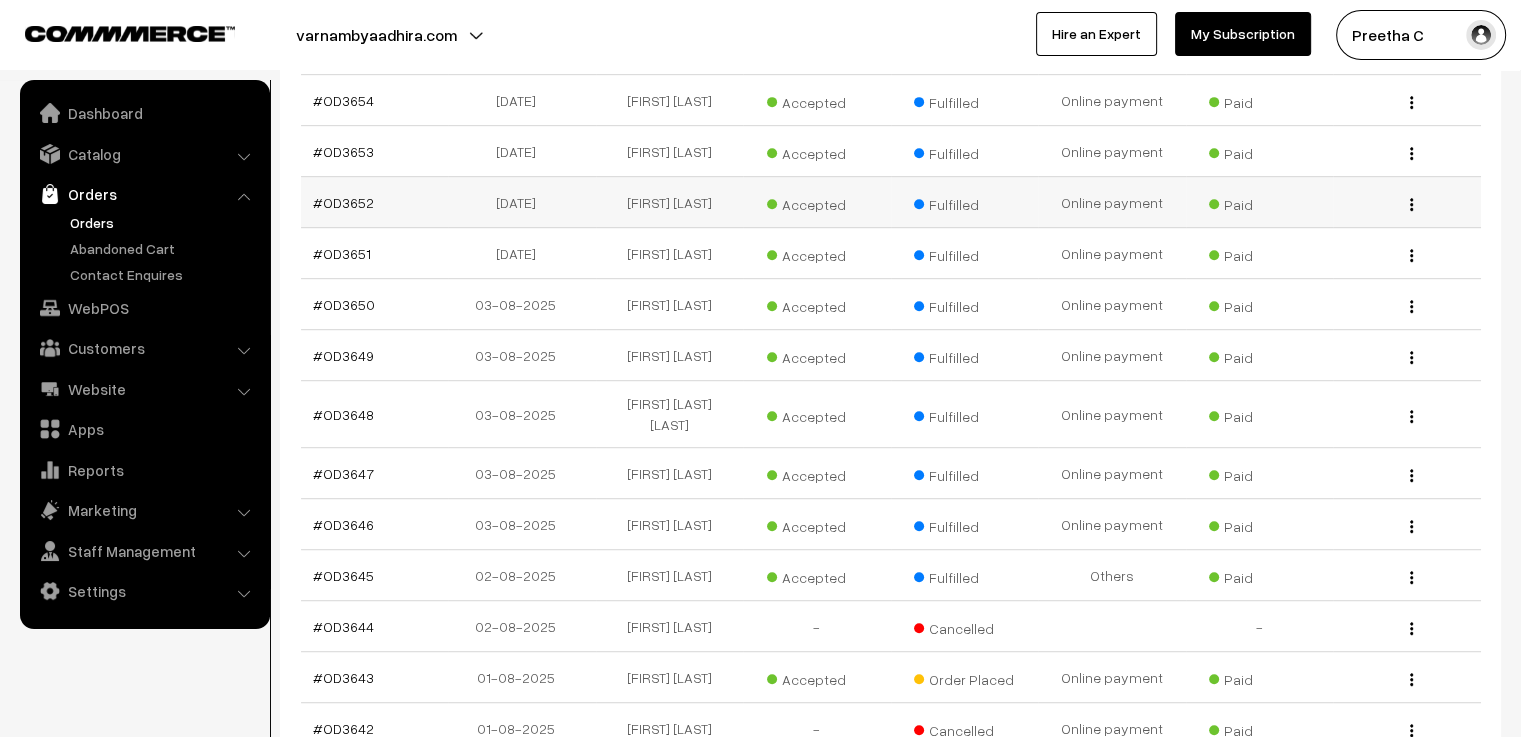 scroll, scrollTop: 1200, scrollLeft: 0, axis: vertical 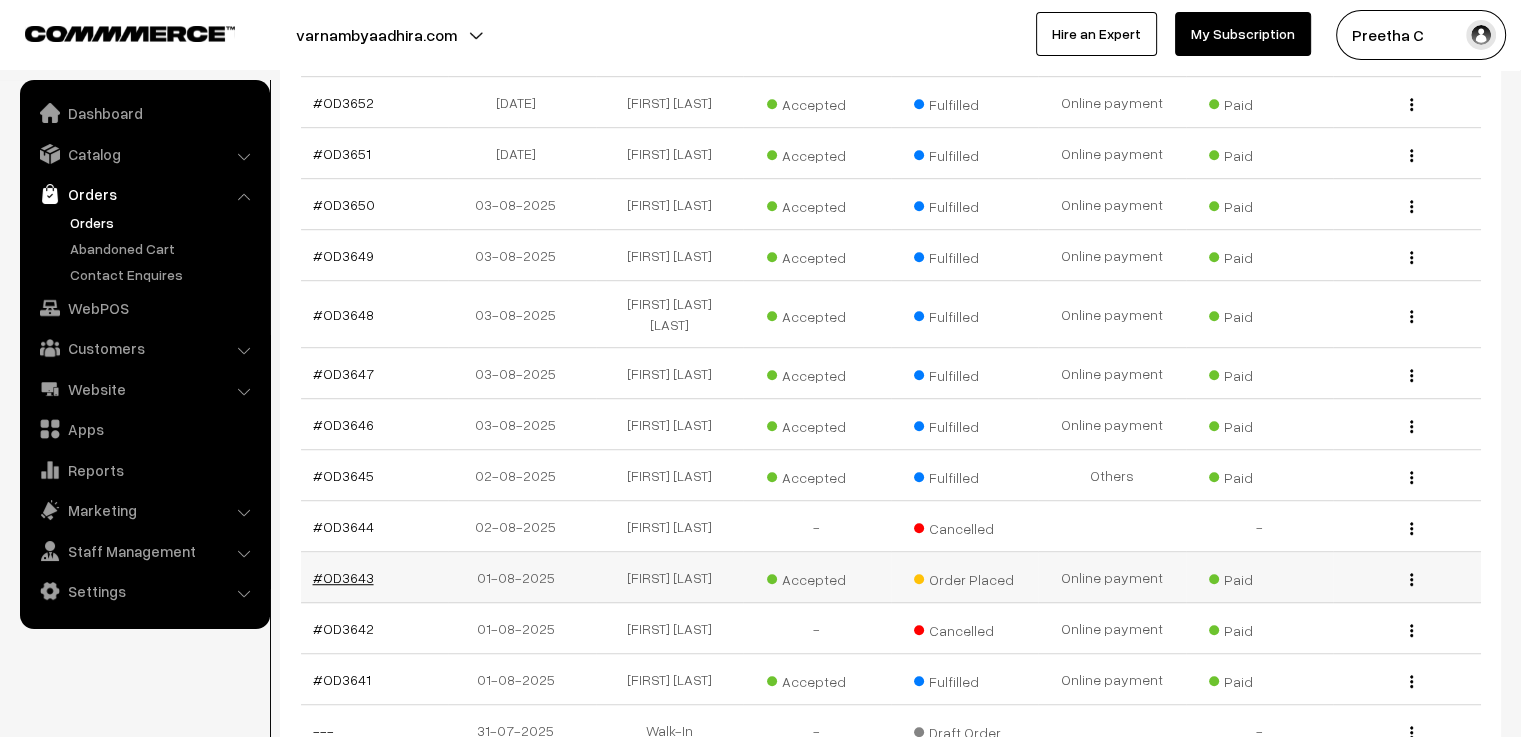 click on "#OD3643" at bounding box center [343, 577] 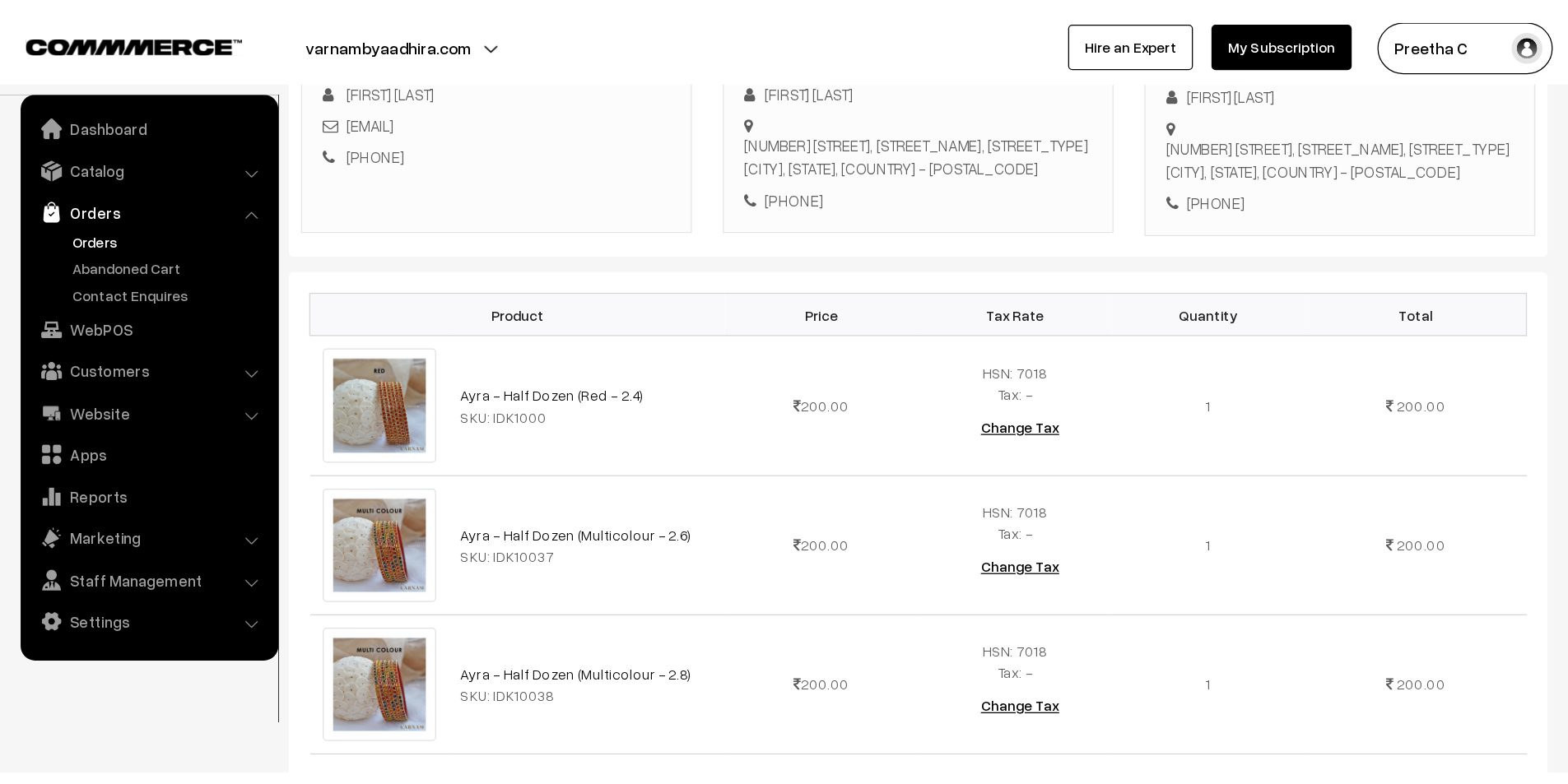 scroll, scrollTop: 0, scrollLeft: 0, axis: both 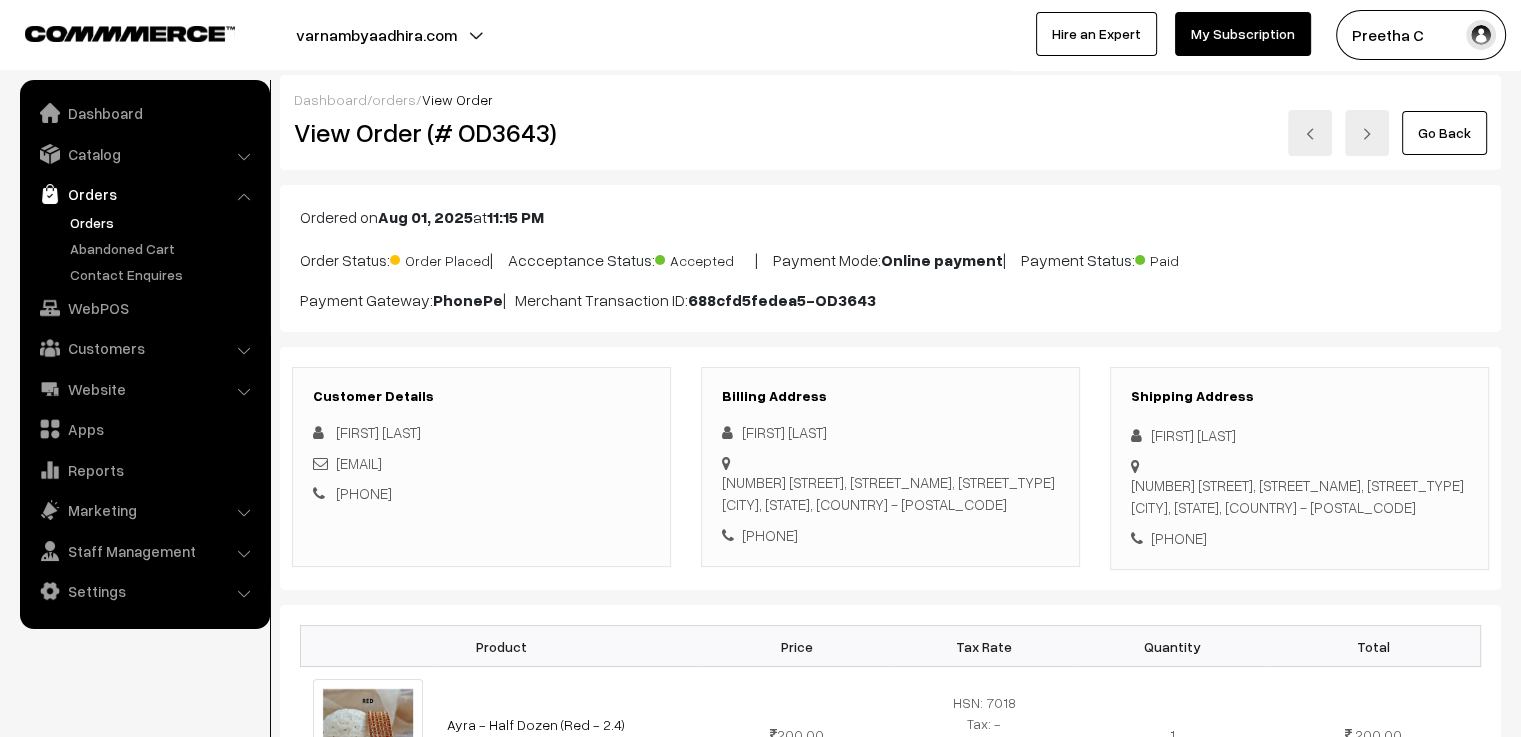 drag, startPoint x: 1270, startPoint y: 510, endPoint x: 1147, endPoint y: 430, distance: 146.72765 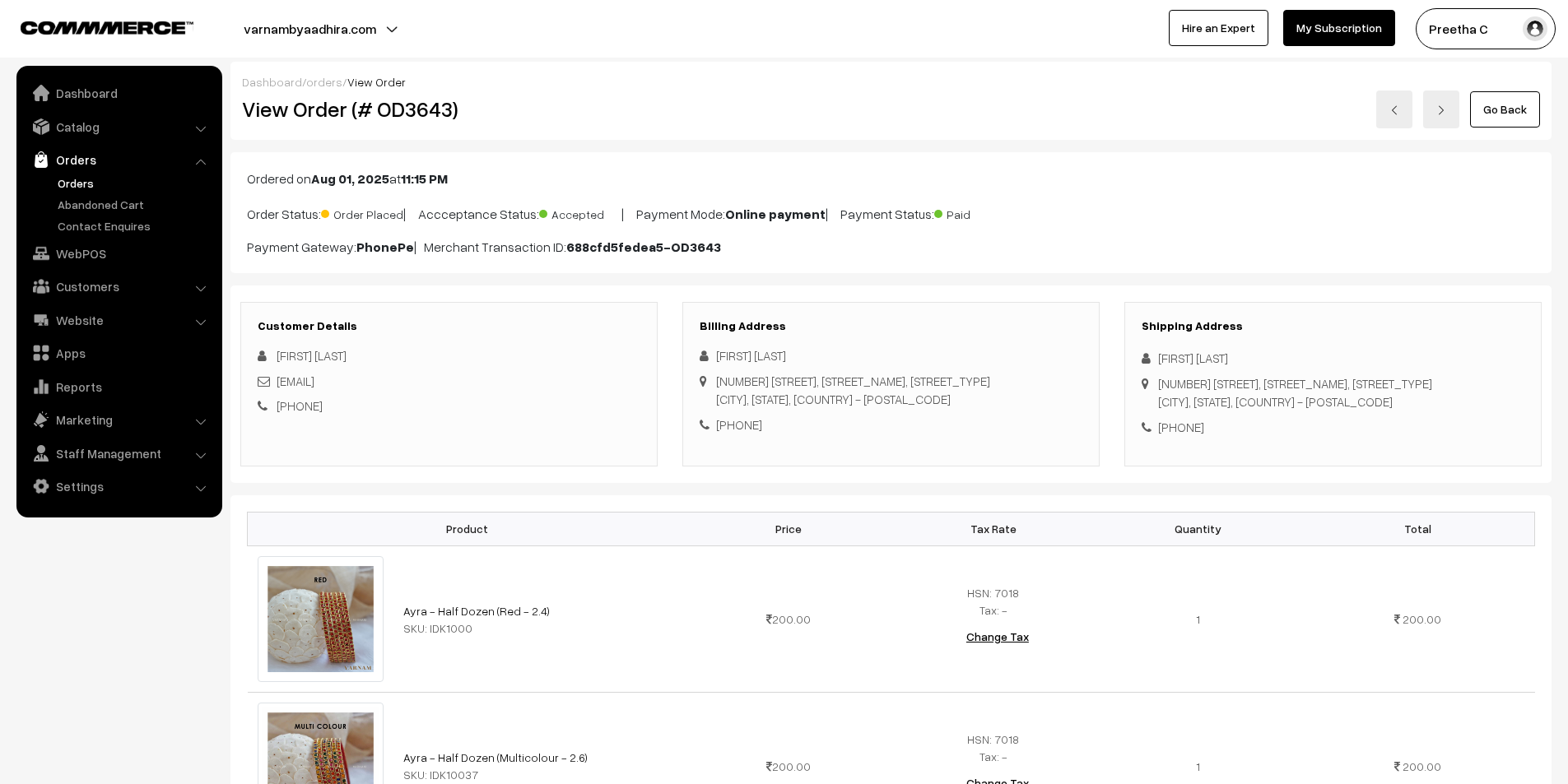 click on "Go Back" at bounding box center (1505, 109) 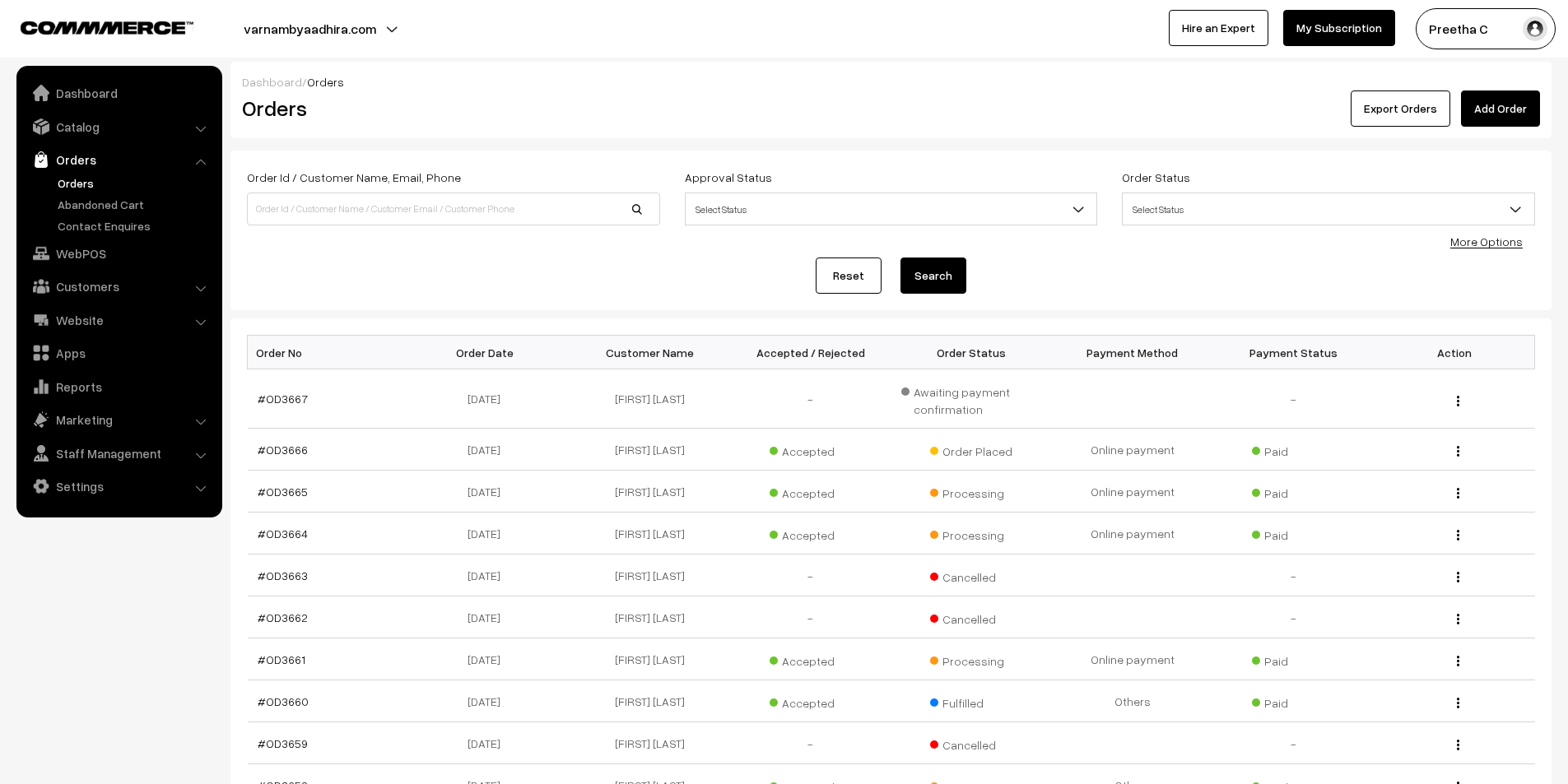 scroll, scrollTop: 0, scrollLeft: 0, axis: both 